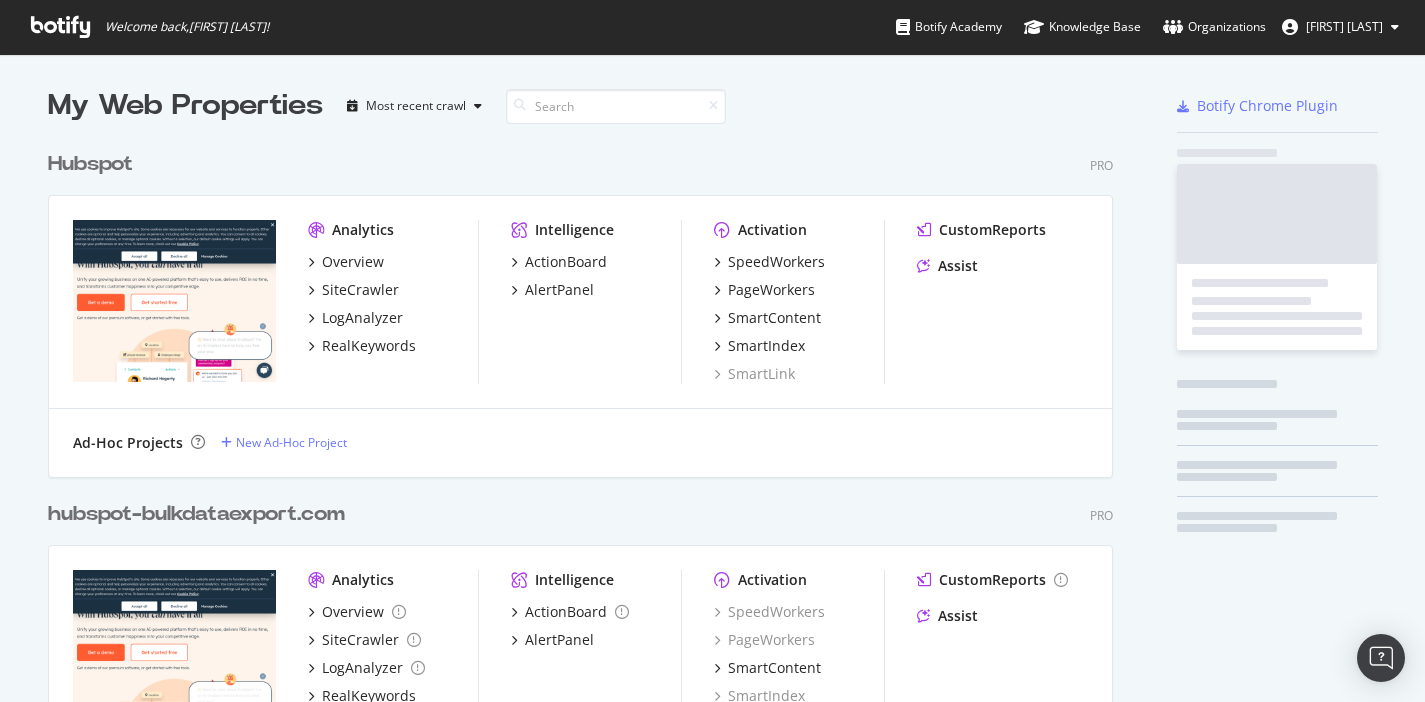 scroll, scrollTop: 0, scrollLeft: 0, axis: both 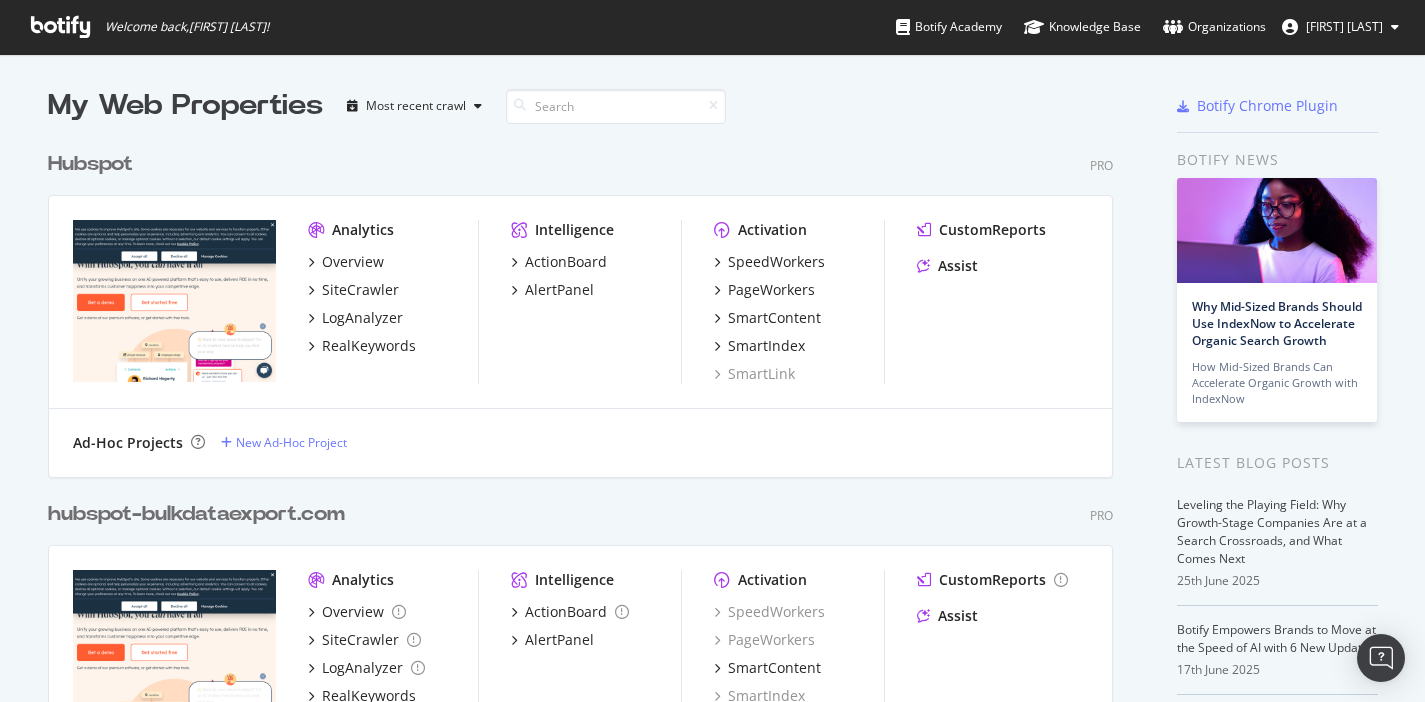 click on "Hubspot" at bounding box center (90, 164) 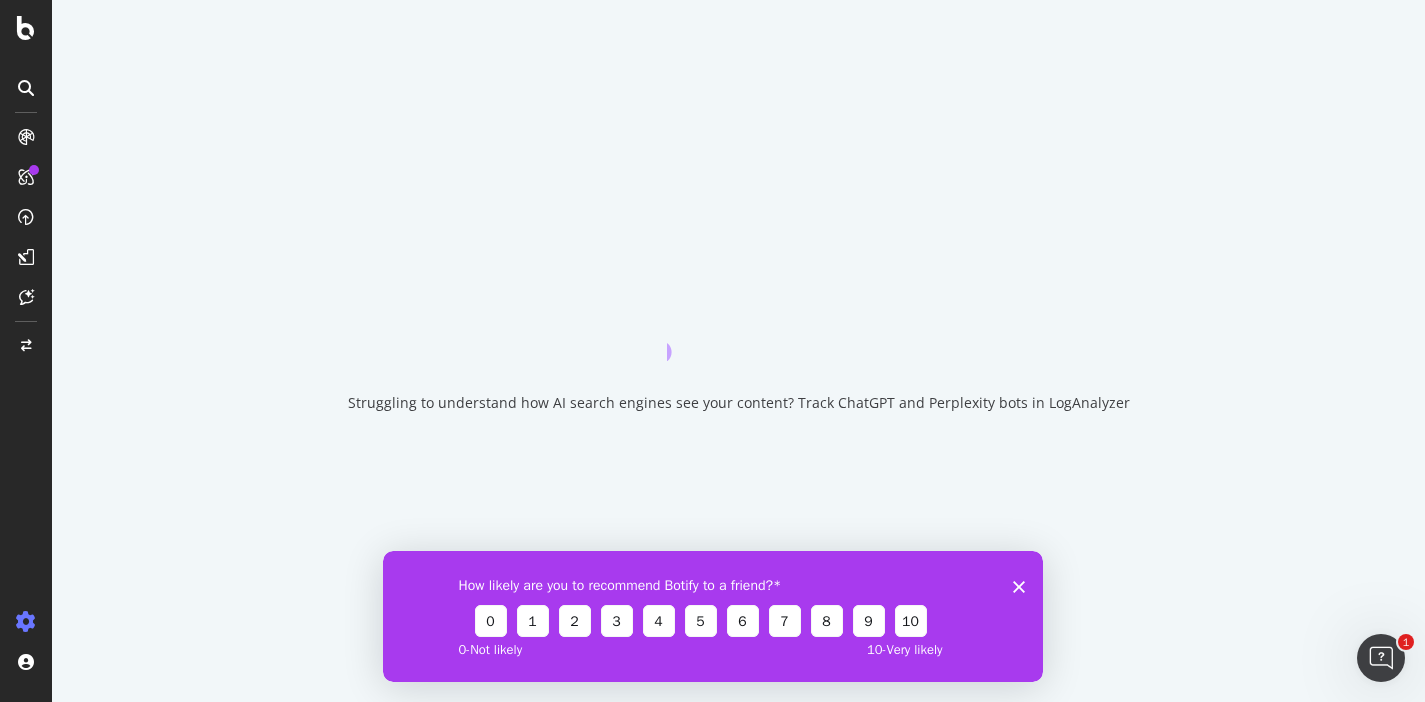 scroll, scrollTop: 0, scrollLeft: 0, axis: both 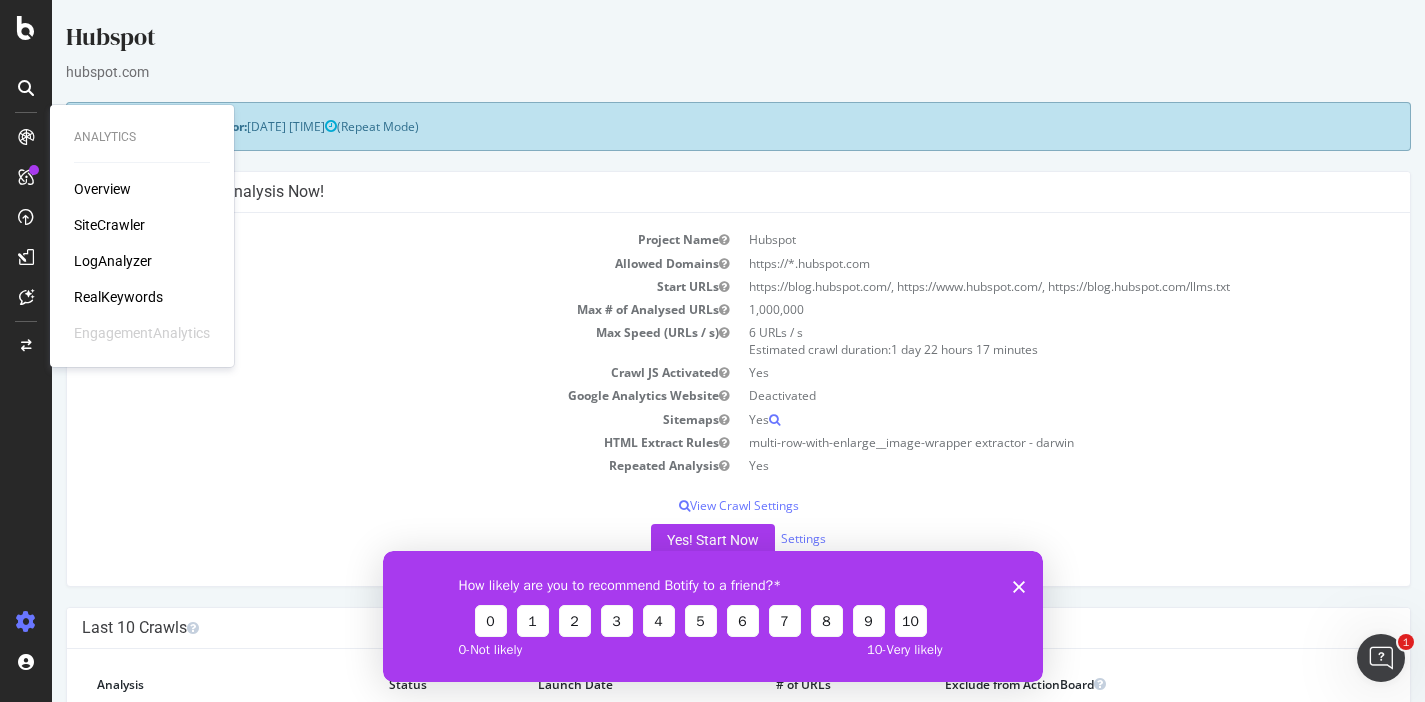 click on "LogAnalyzer" at bounding box center (113, 261) 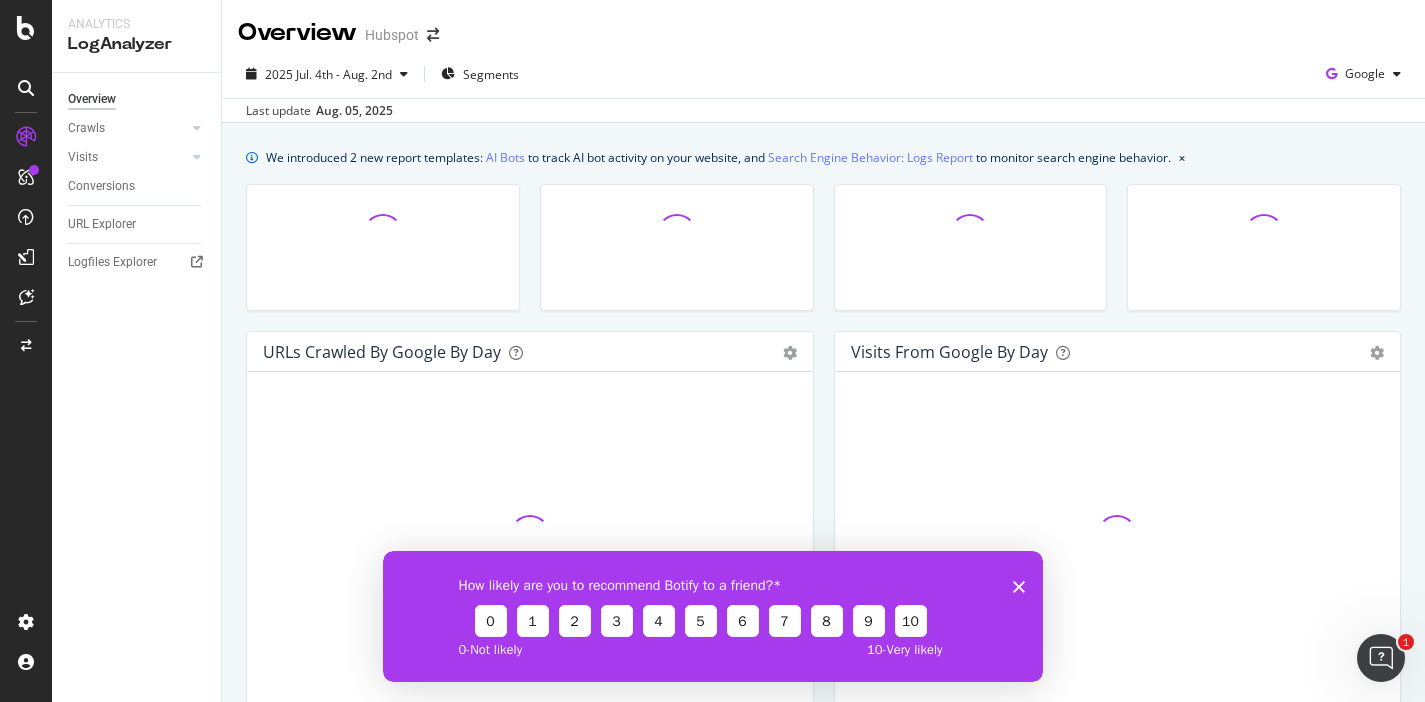 click 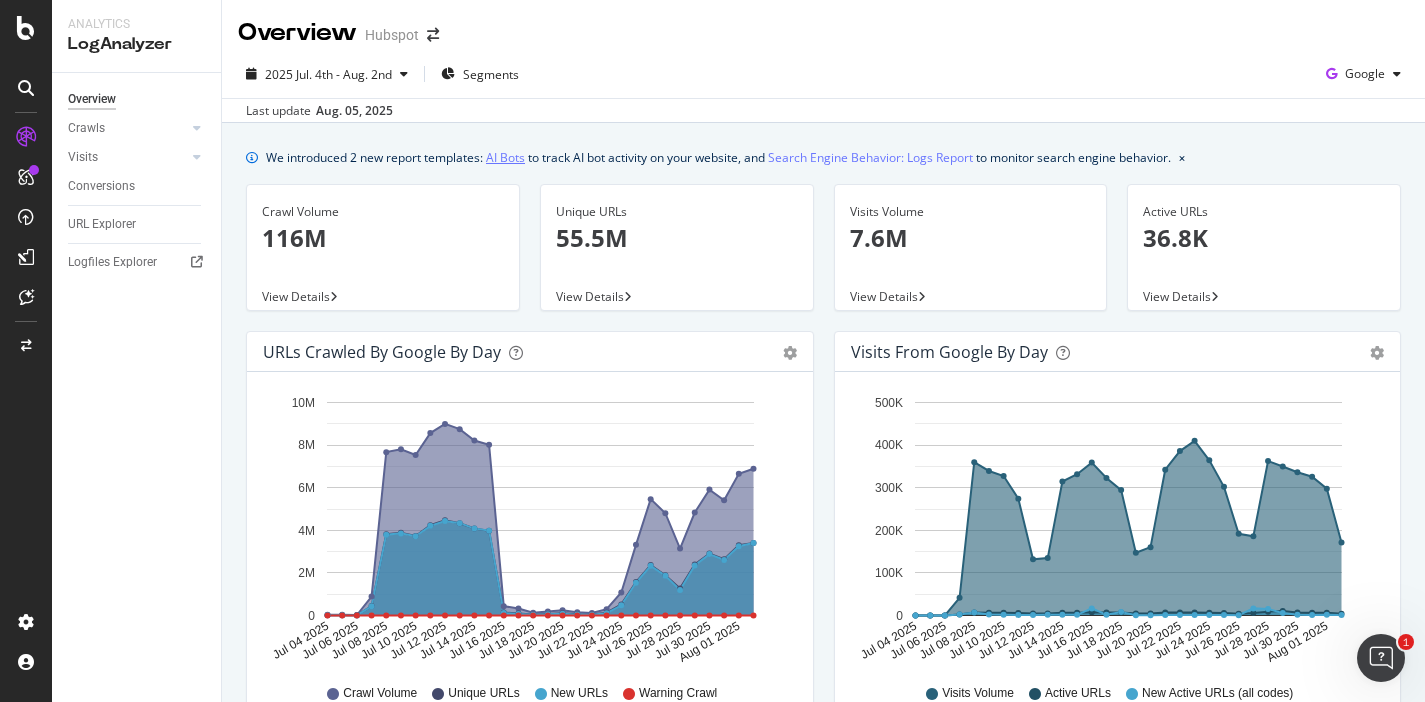 click on "AI Bots" at bounding box center [505, 157] 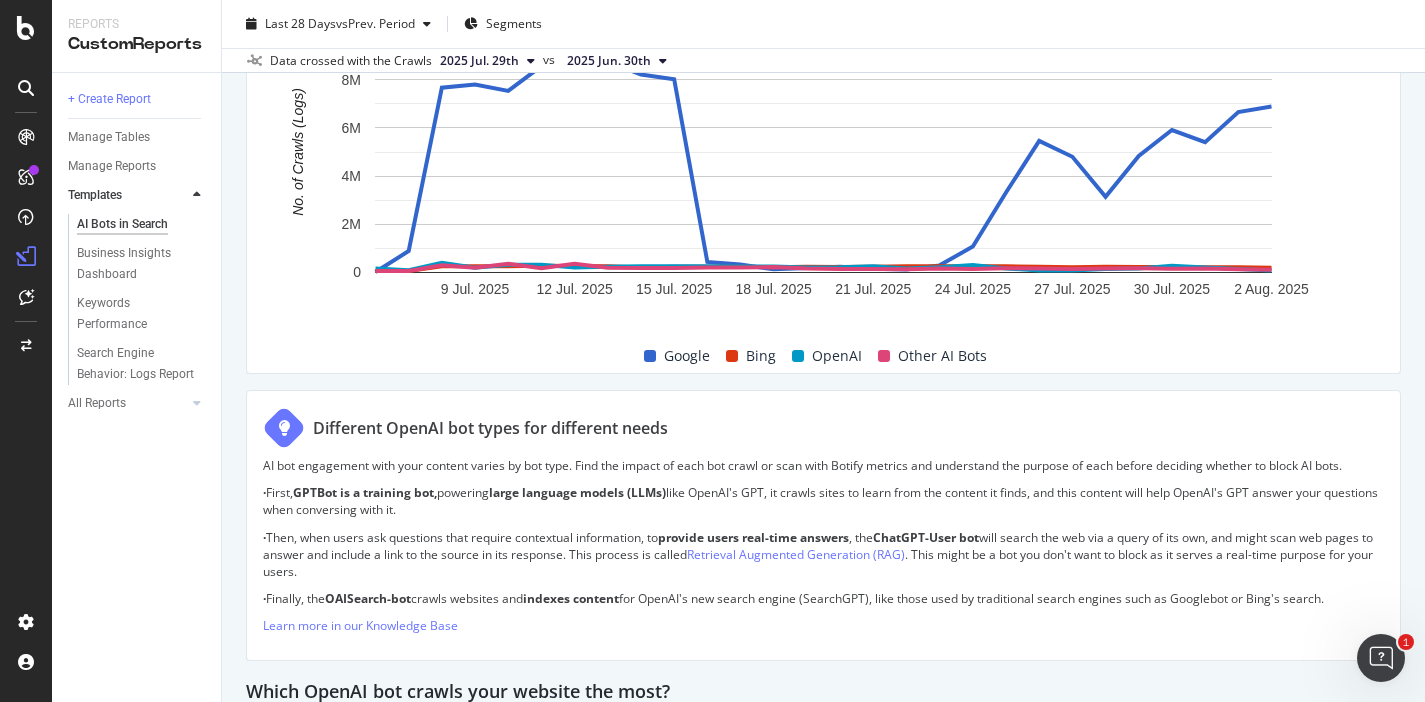 scroll, scrollTop: 984, scrollLeft: 0, axis: vertical 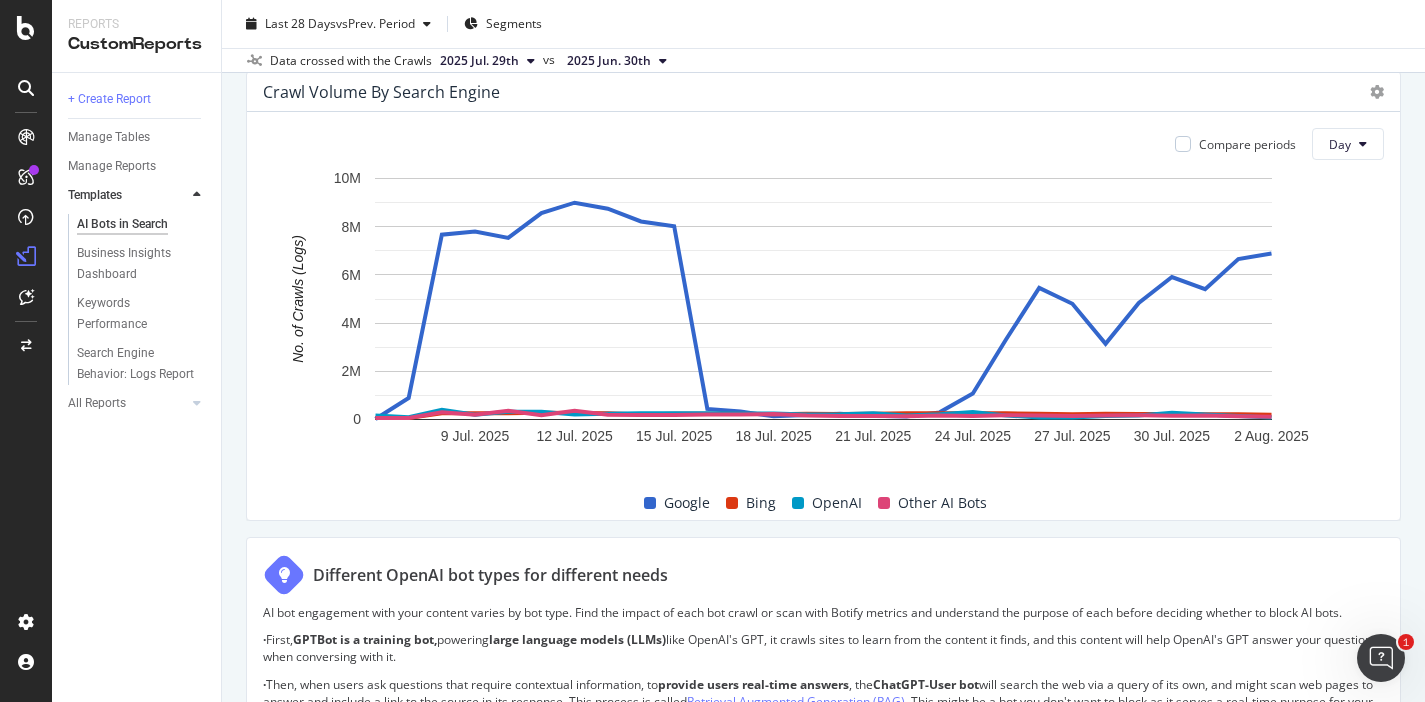 click on "Google" at bounding box center [677, 503] 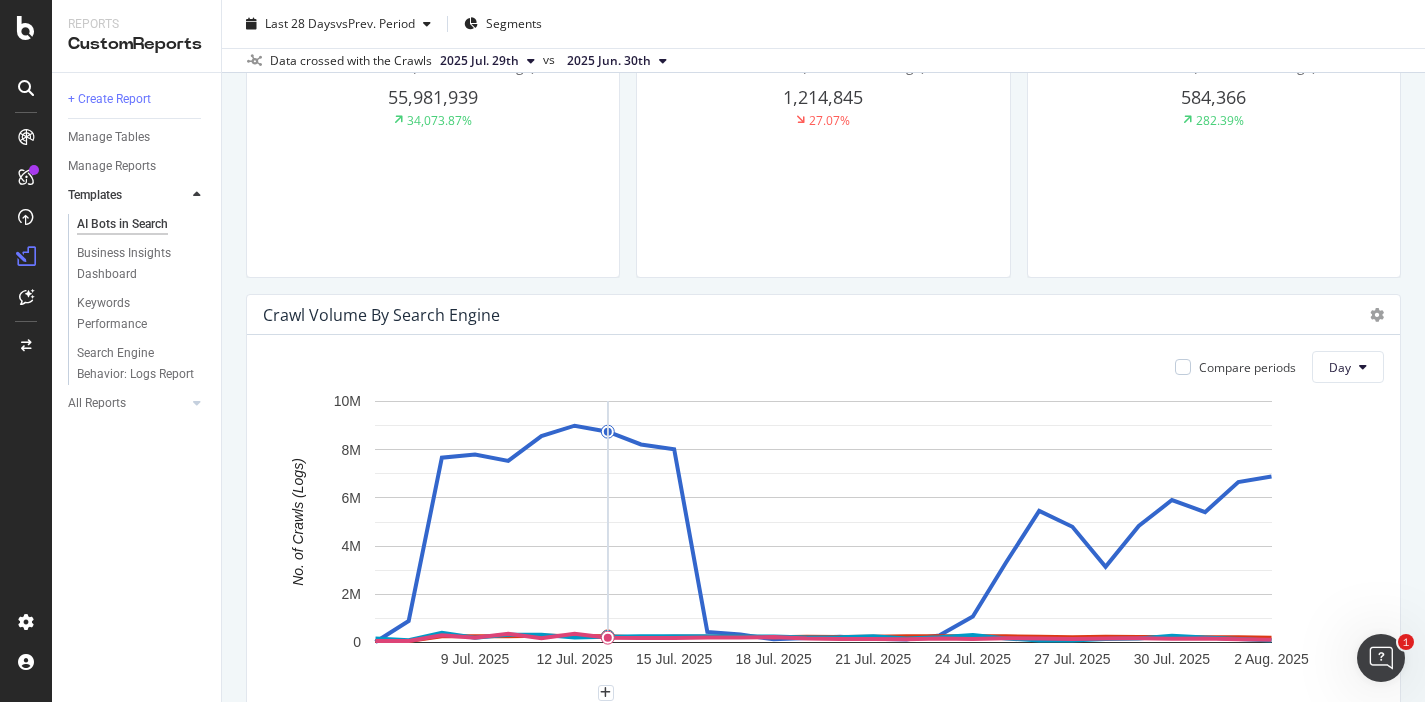 scroll, scrollTop: 758, scrollLeft: 0, axis: vertical 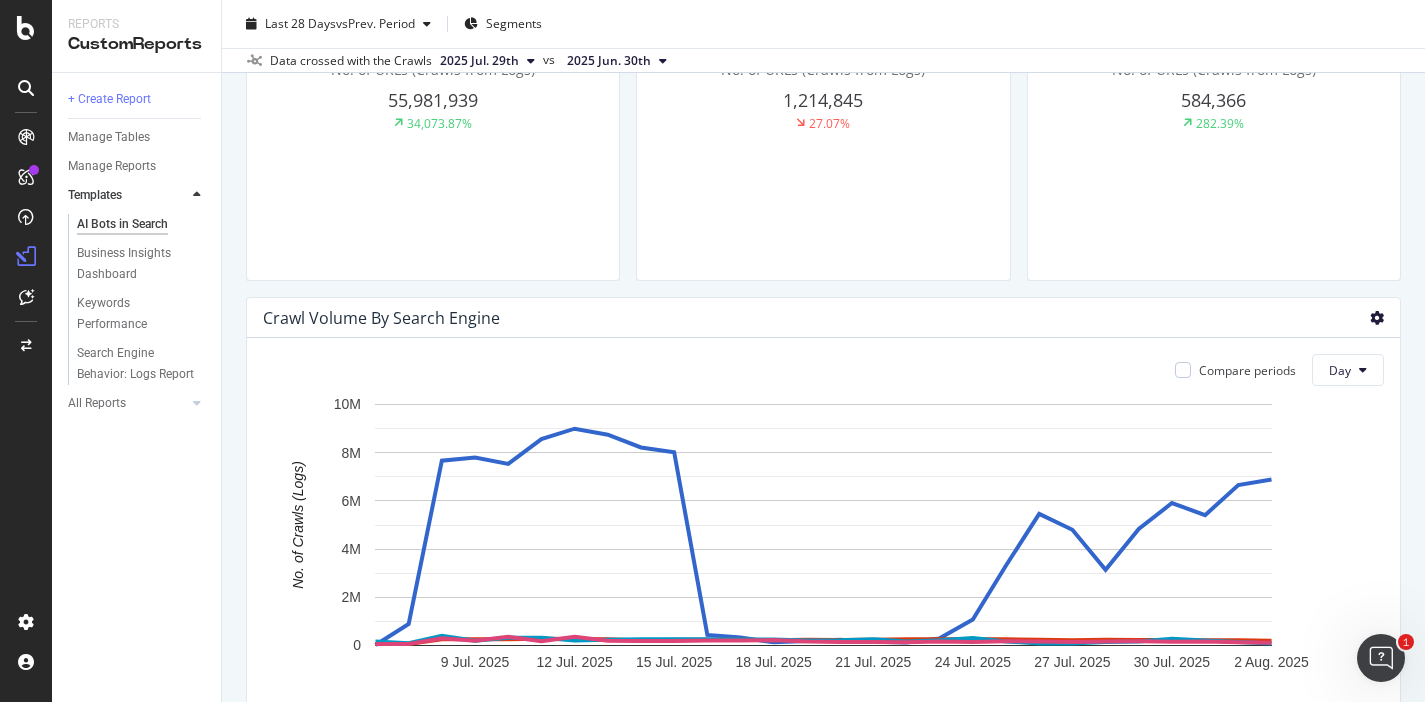 click at bounding box center (1377, 318) 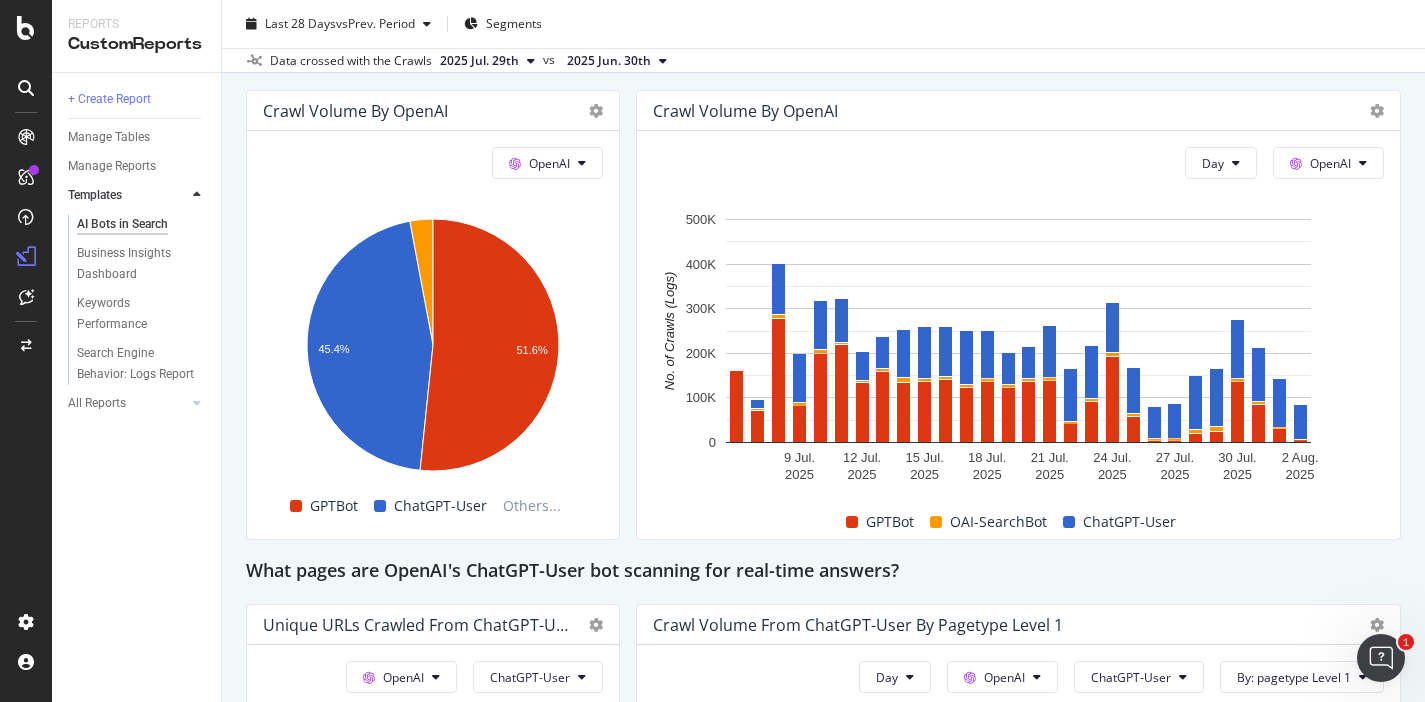 scroll, scrollTop: 2238, scrollLeft: 0, axis: vertical 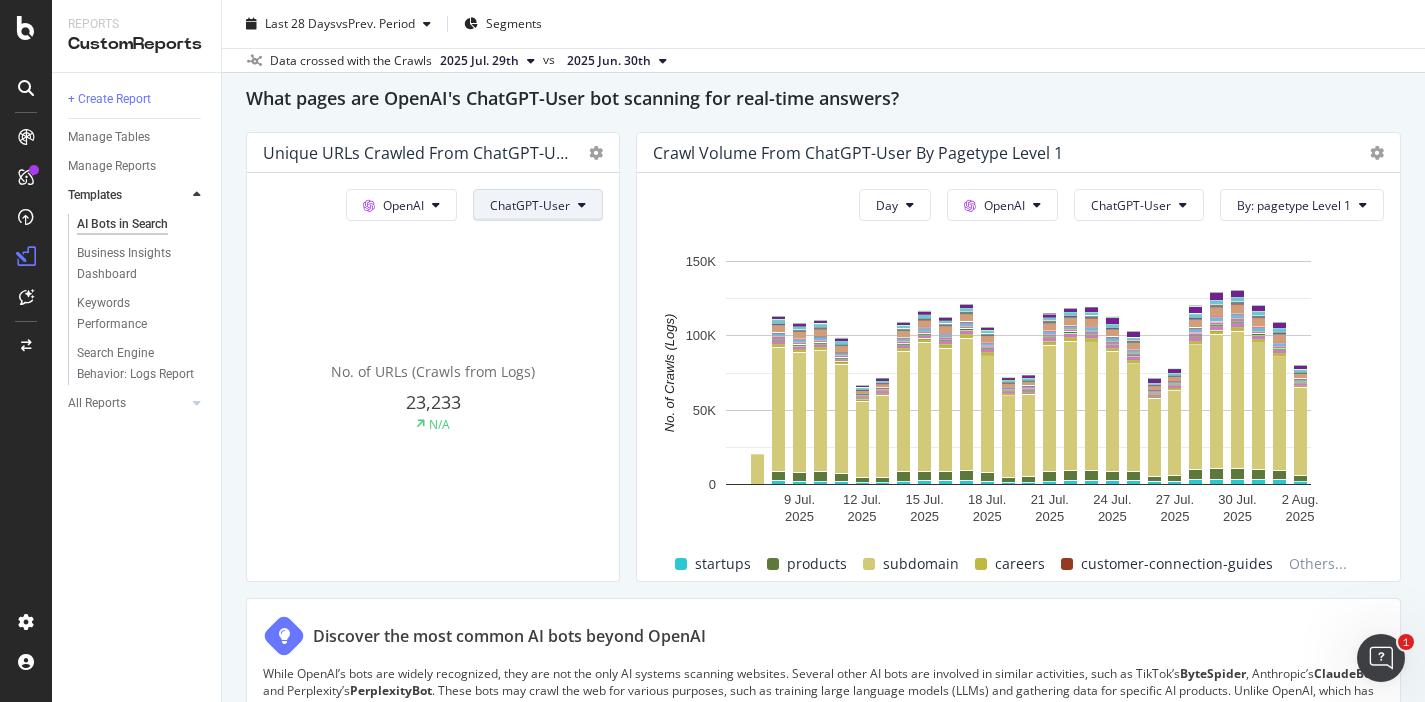 click on "ChatGPT-User" at bounding box center [549, -1576] 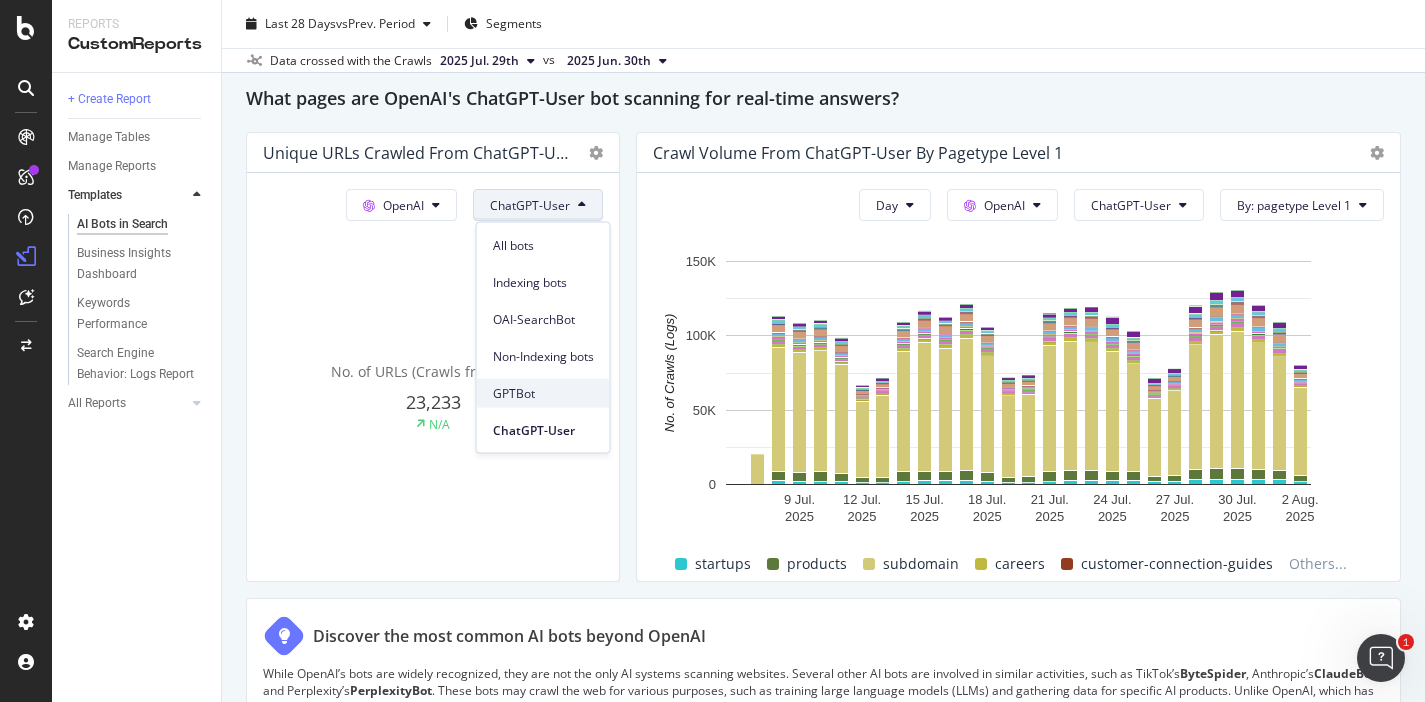 click on "GPTBot" at bounding box center (543, 393) 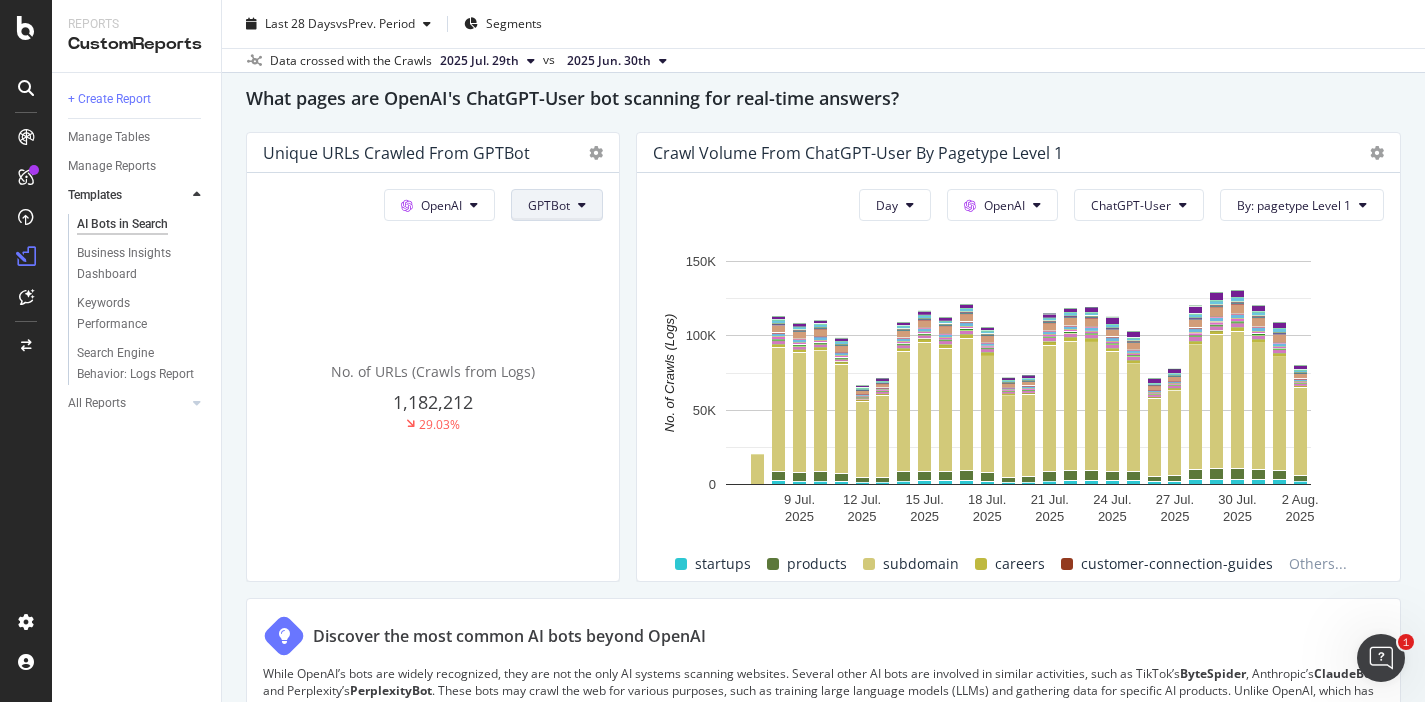 click on "GPTBot" at bounding box center [549, -1576] 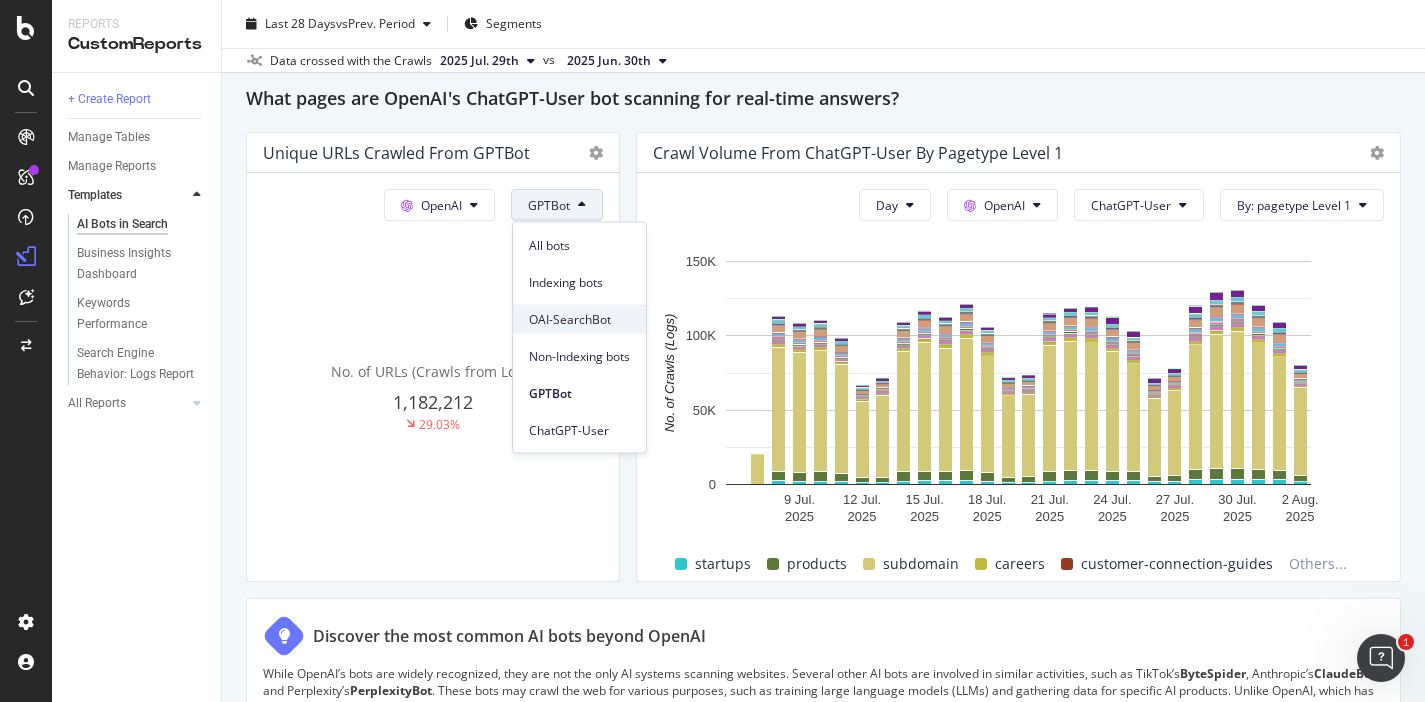 click on "OAI-SearchBot" at bounding box center (579, 319) 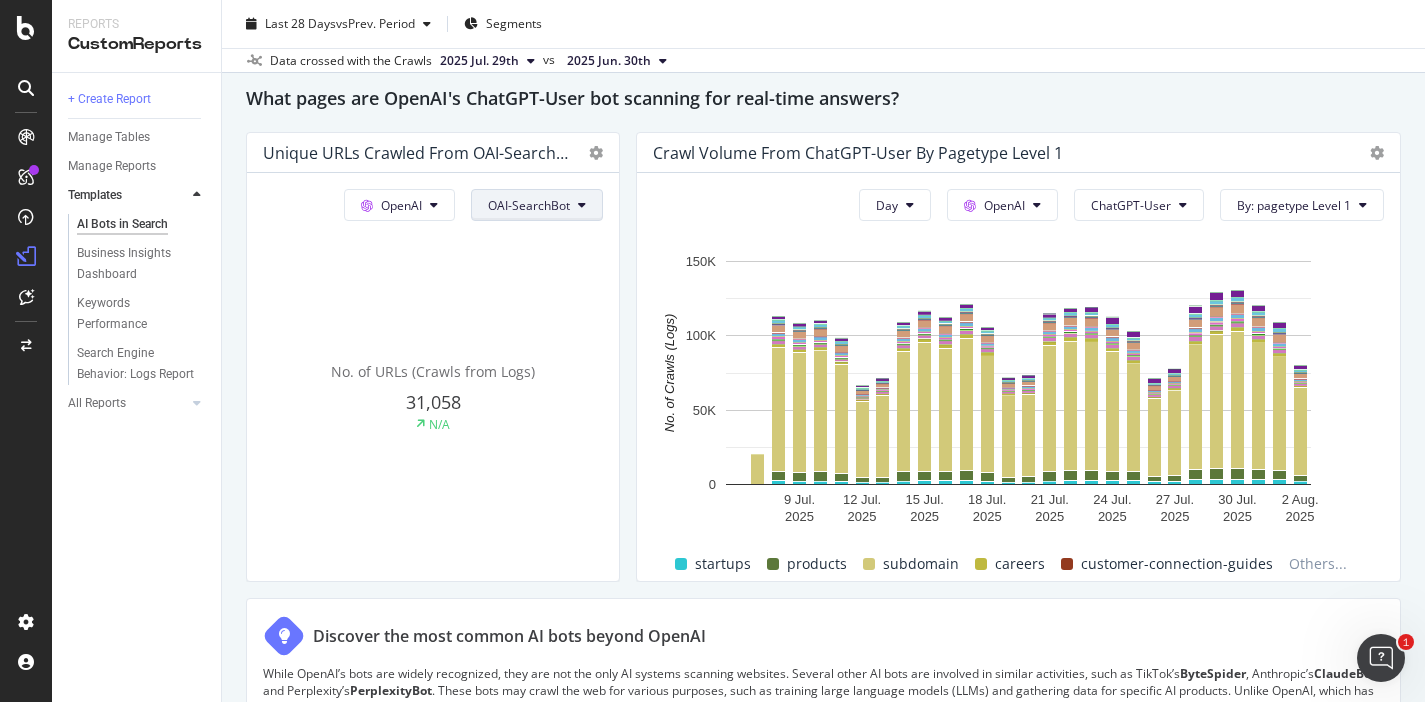 click on "OAI-SearchBot" at bounding box center [549, -1576] 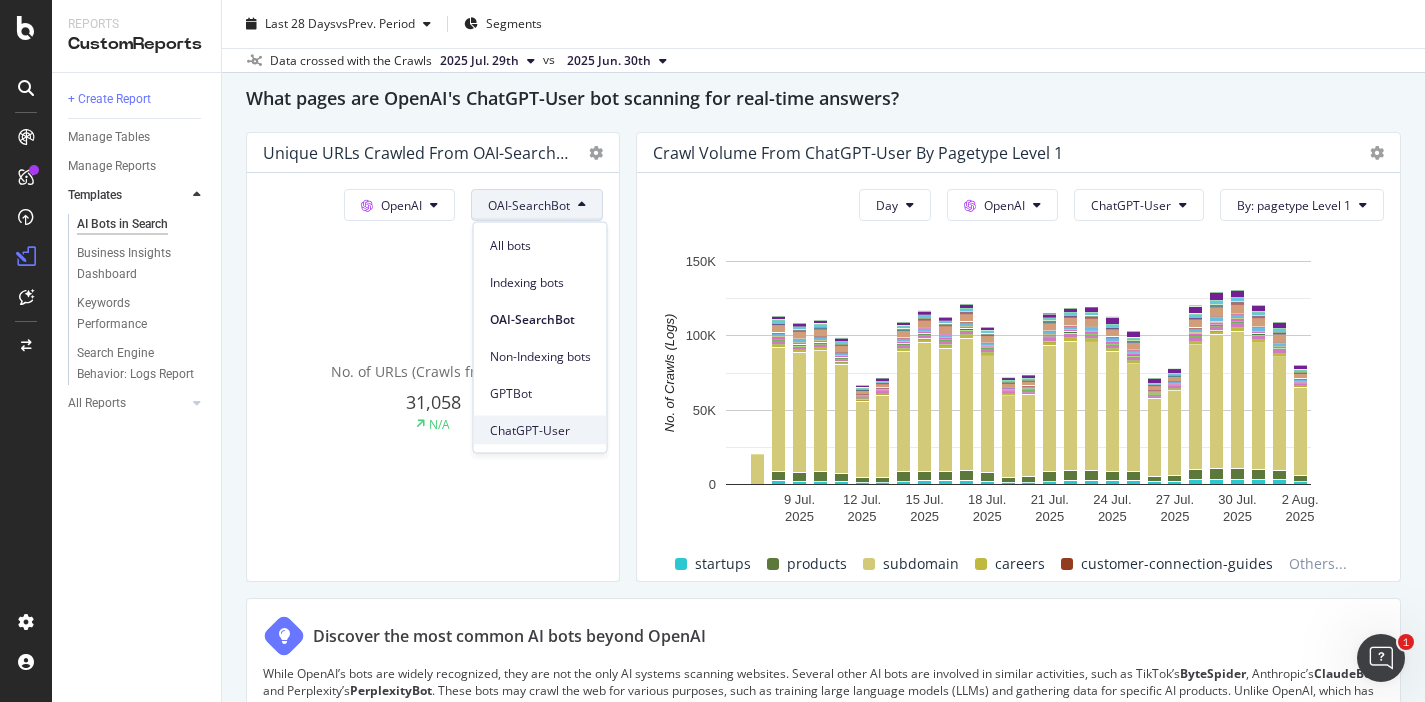click on "ChatGPT-User" at bounding box center [540, 430] 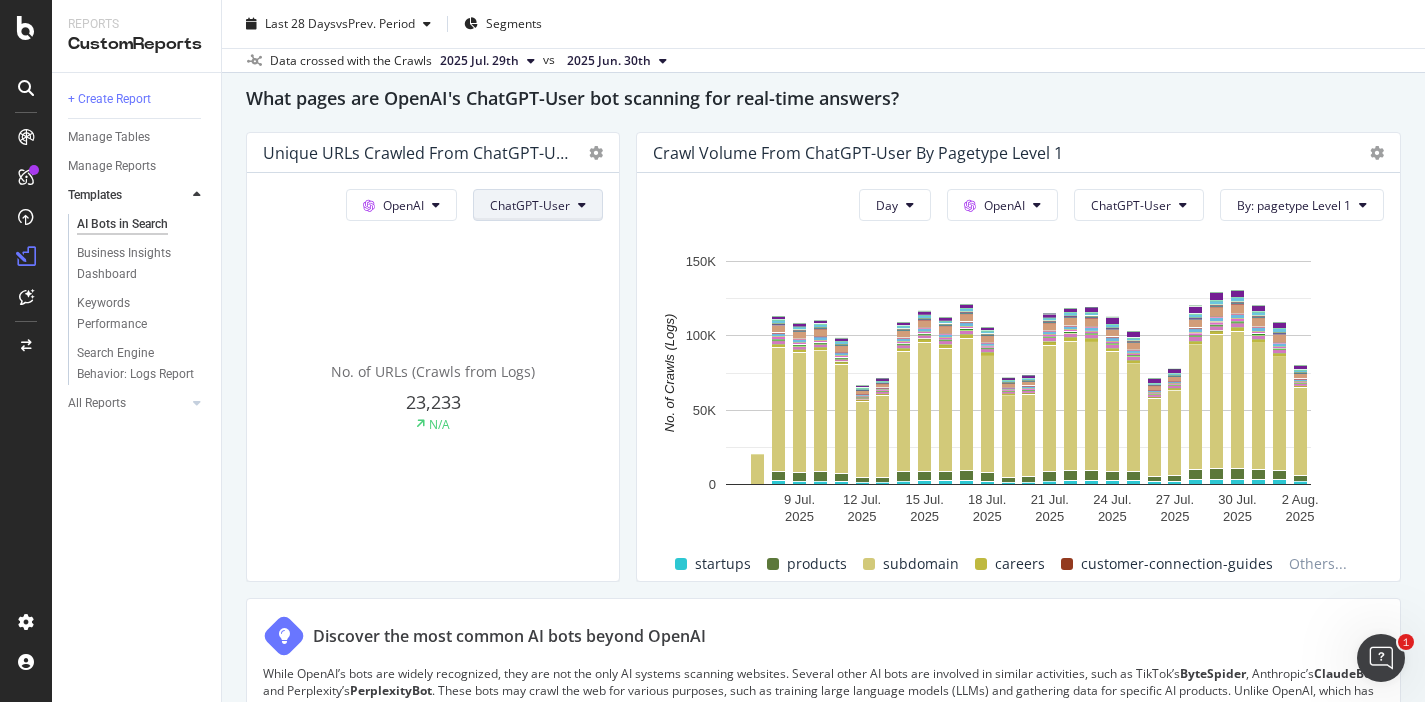 click on "ChatGPT-User" at bounding box center [549, -1576] 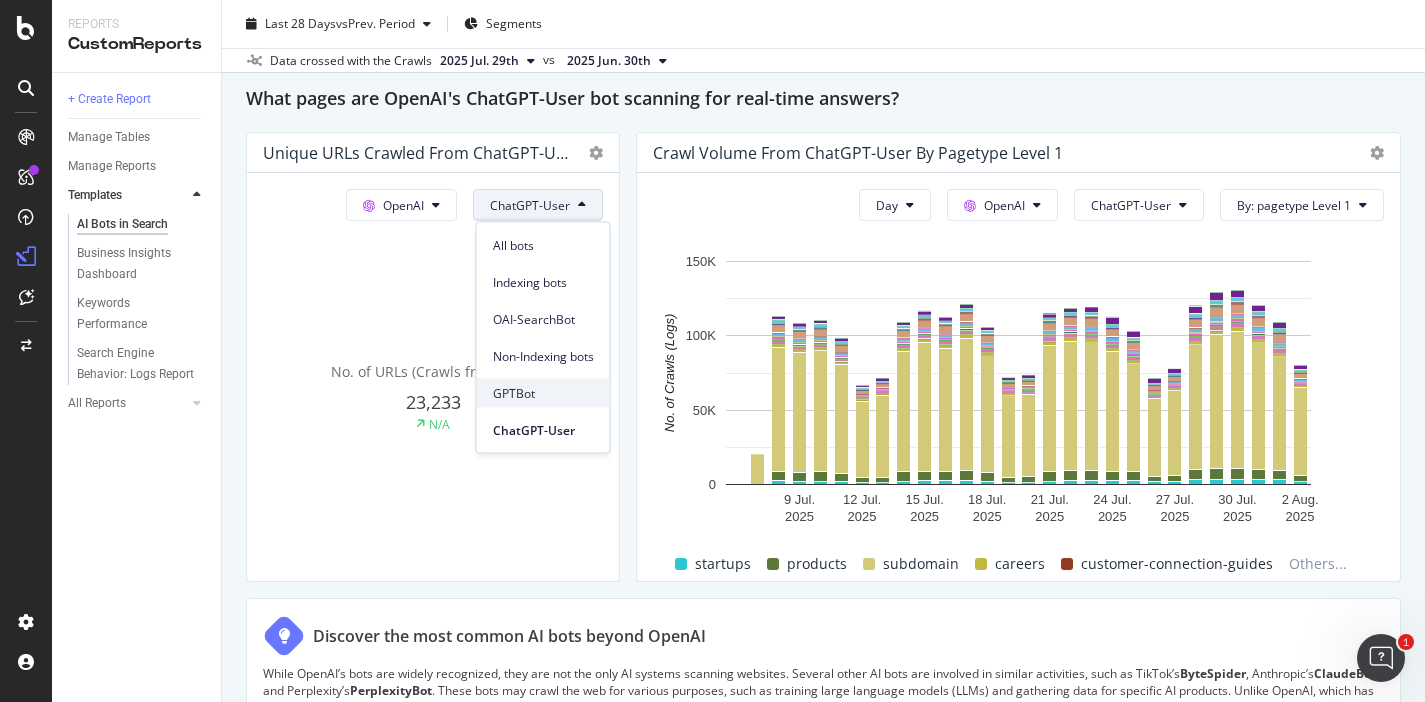 click on "GPTBot" at bounding box center (543, 393) 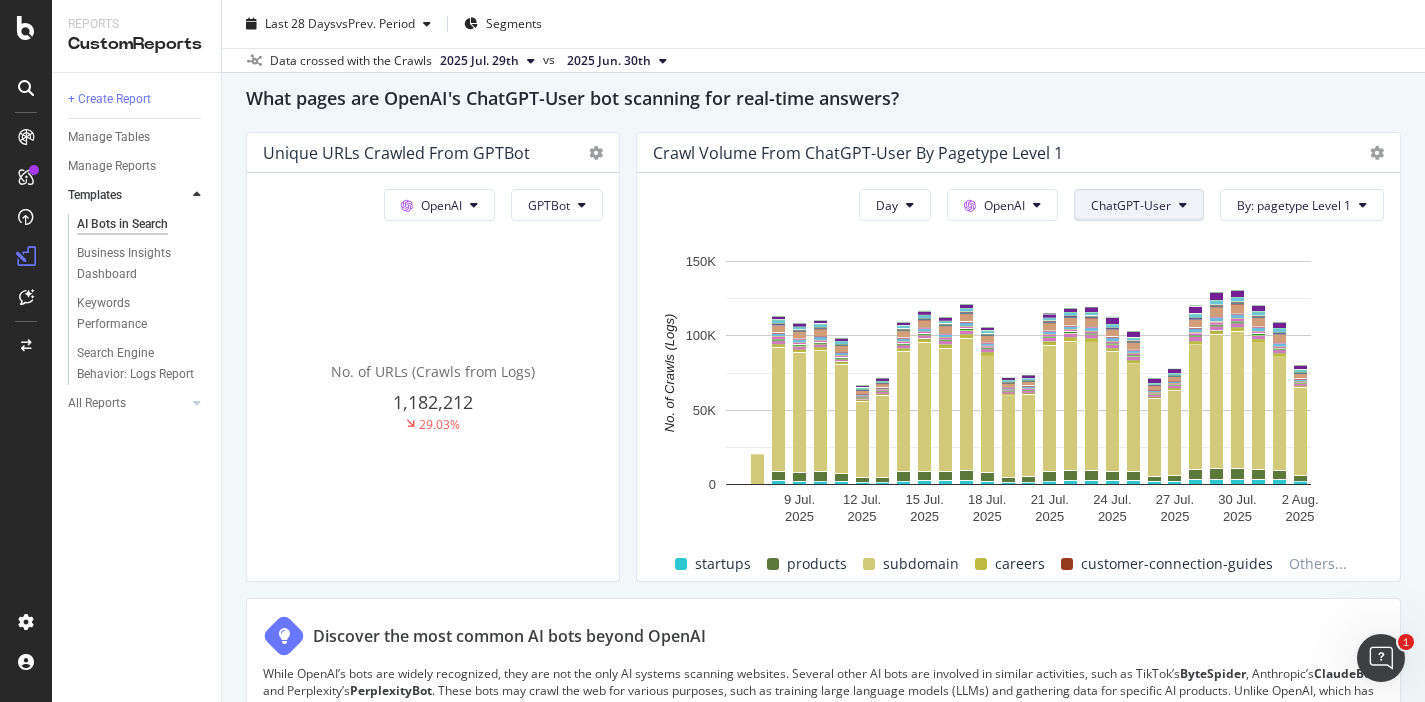 click on "ChatGPT-User" at bounding box center (1131, 205) 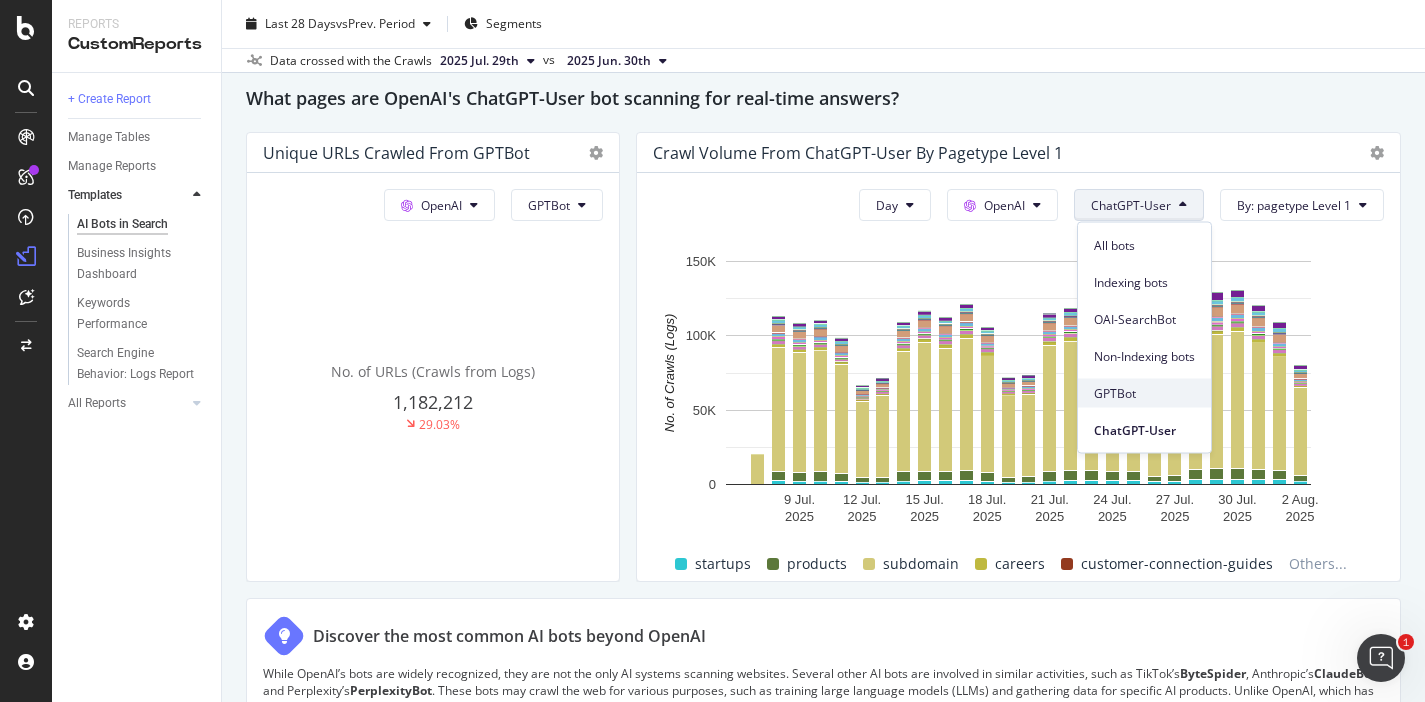 click on "GPTBot" at bounding box center [1144, 393] 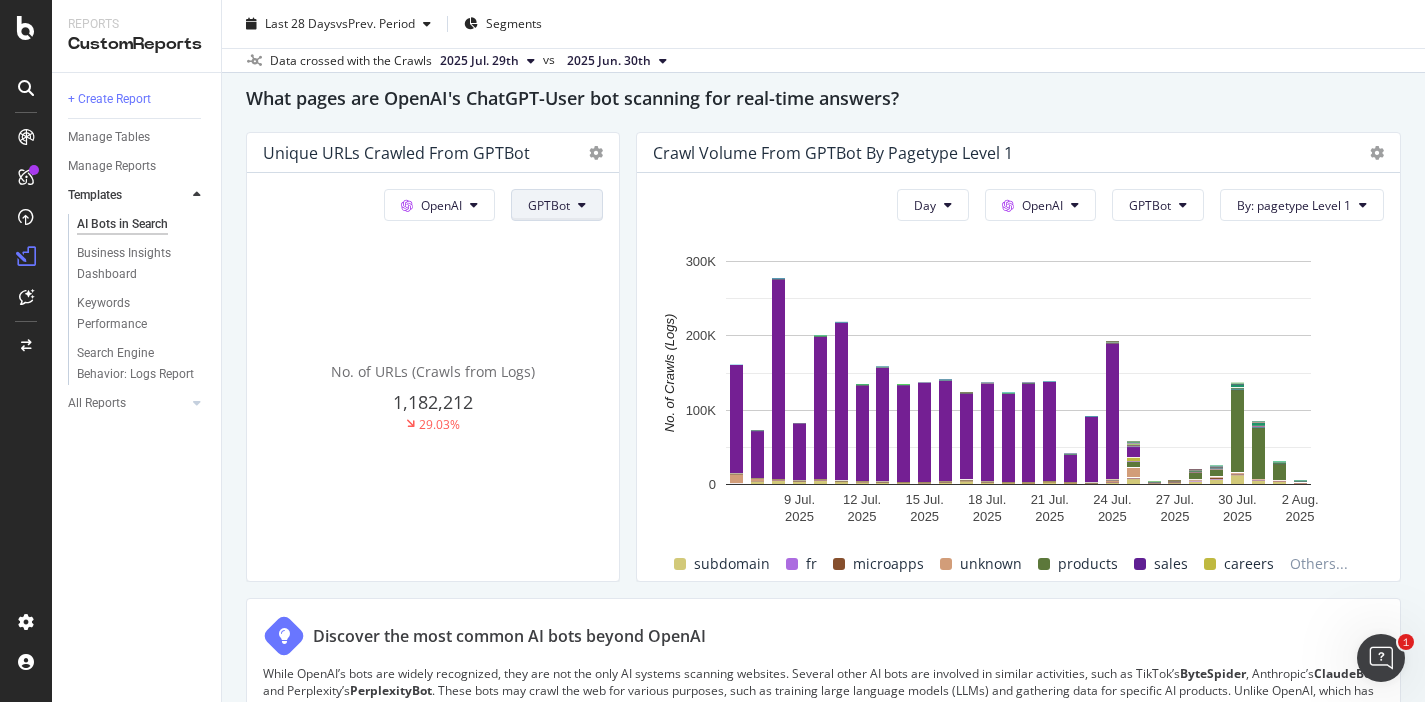 click on "GPTBot" at bounding box center (549, -1576) 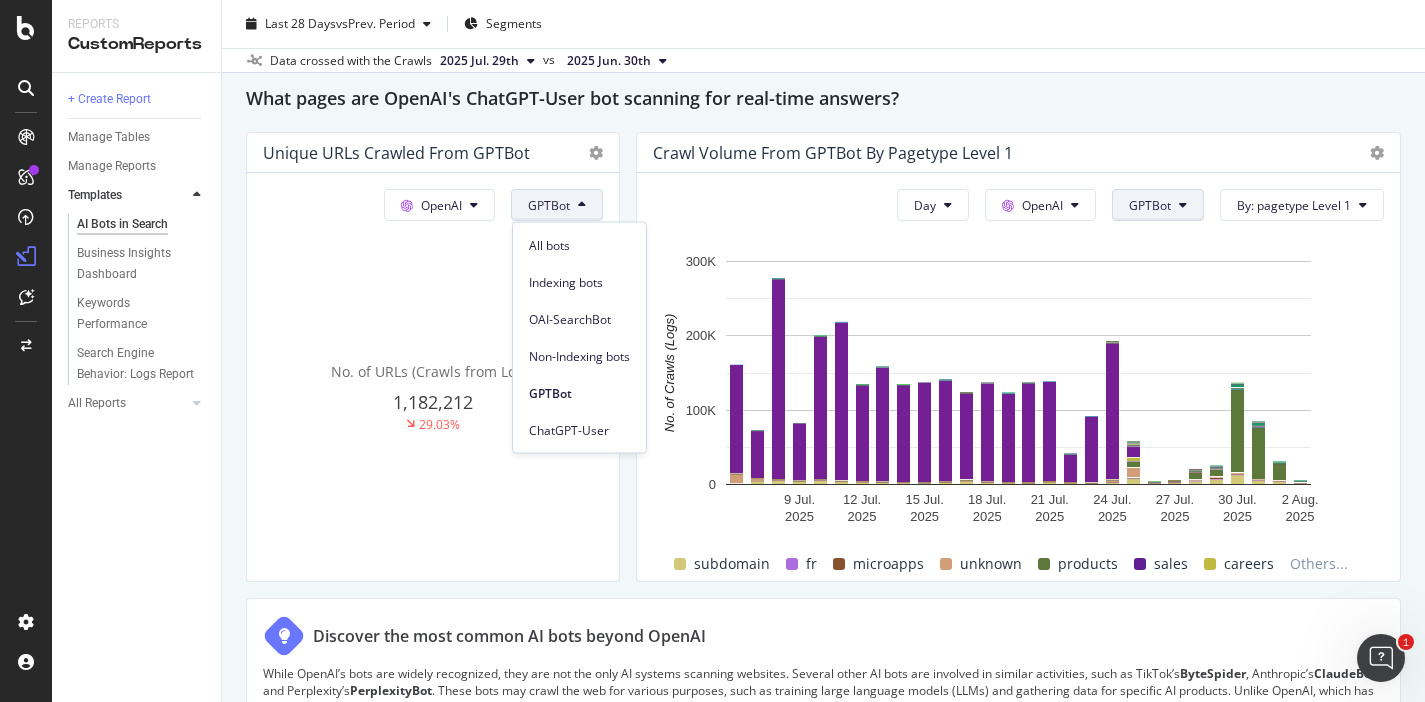 click on "GPTBot" at bounding box center (1150, 205) 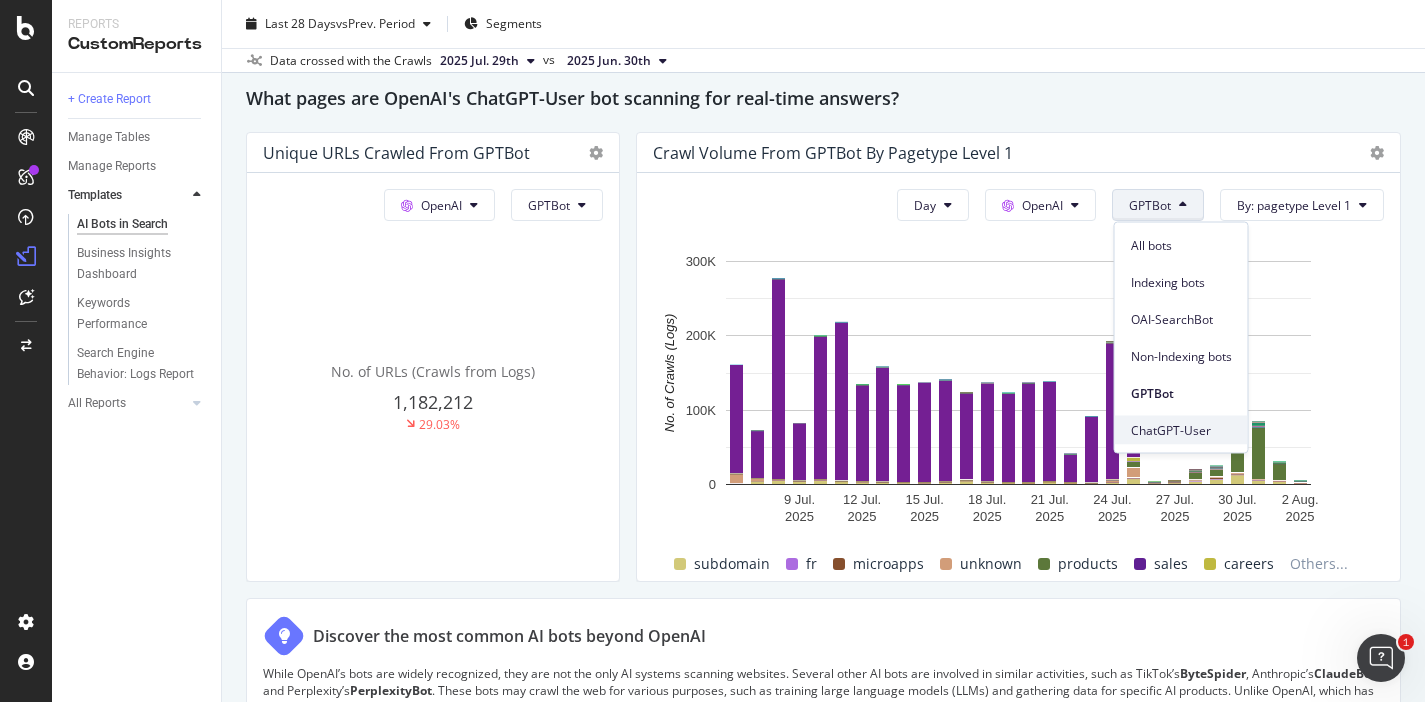 click on "ChatGPT-User" at bounding box center (1181, 430) 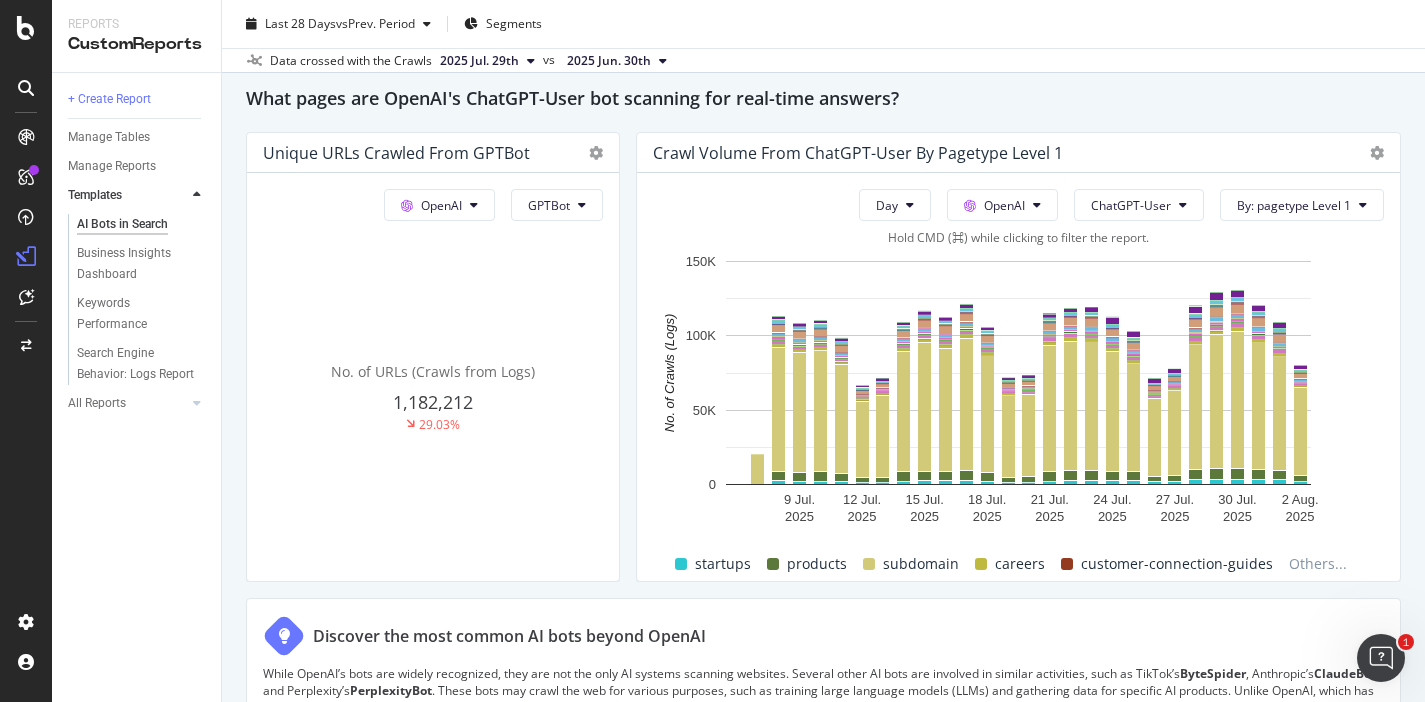 click on "subdomain" at bounding box center (921, 564) 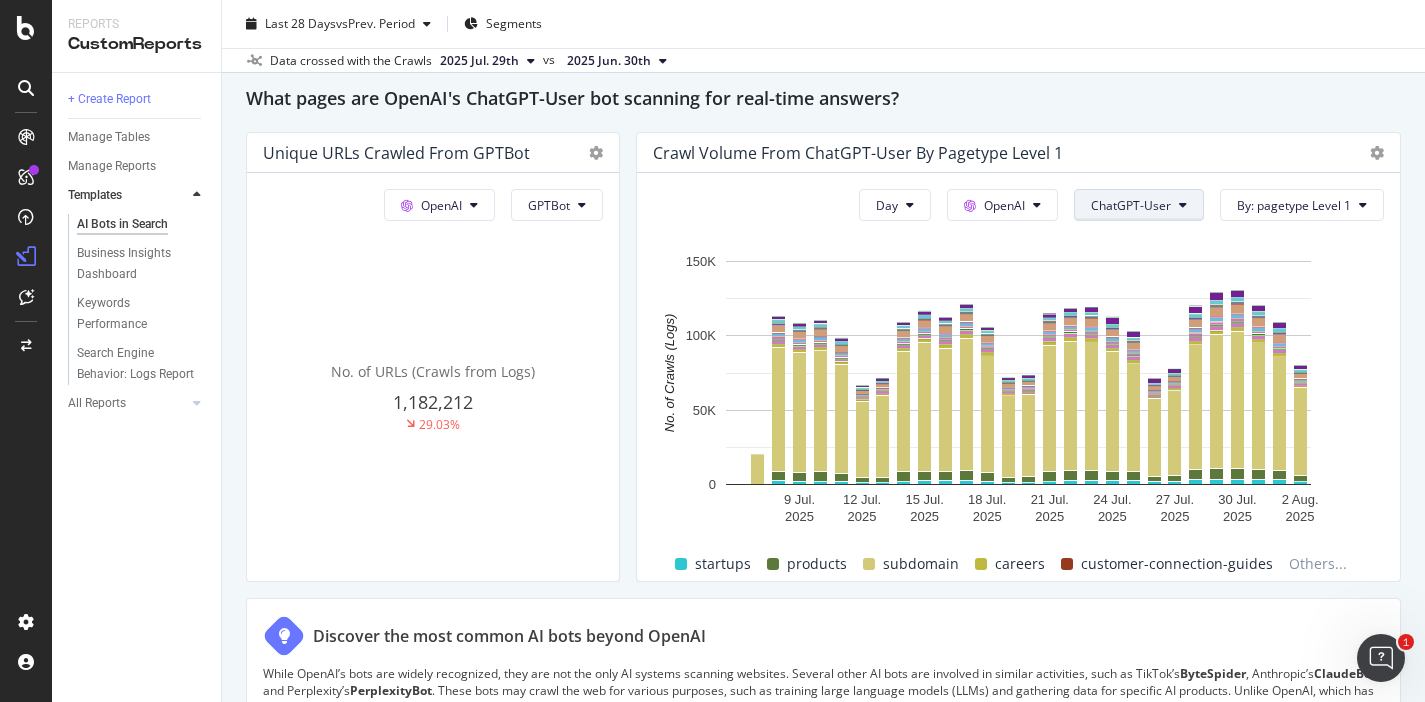 click on "ChatGPT-User" at bounding box center [1131, 205] 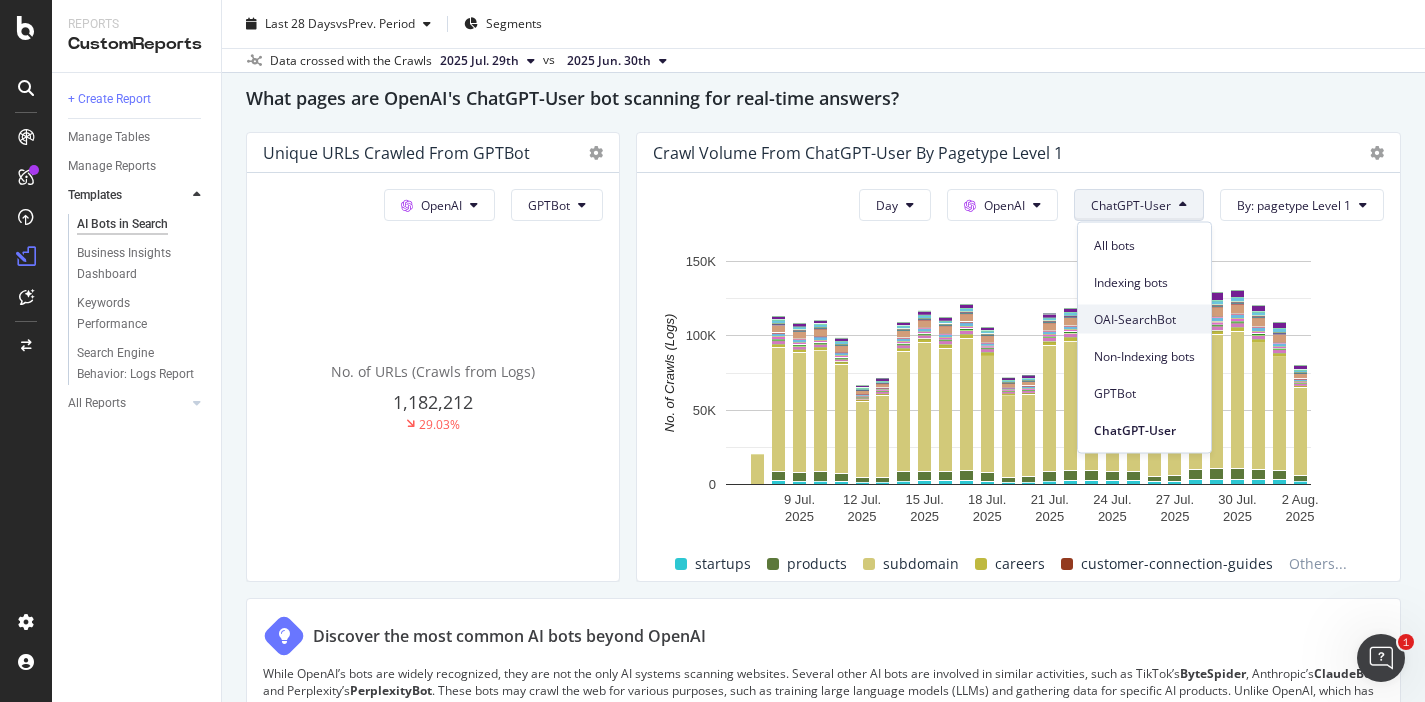 click on "OAI-SearchBot" at bounding box center [1144, 319] 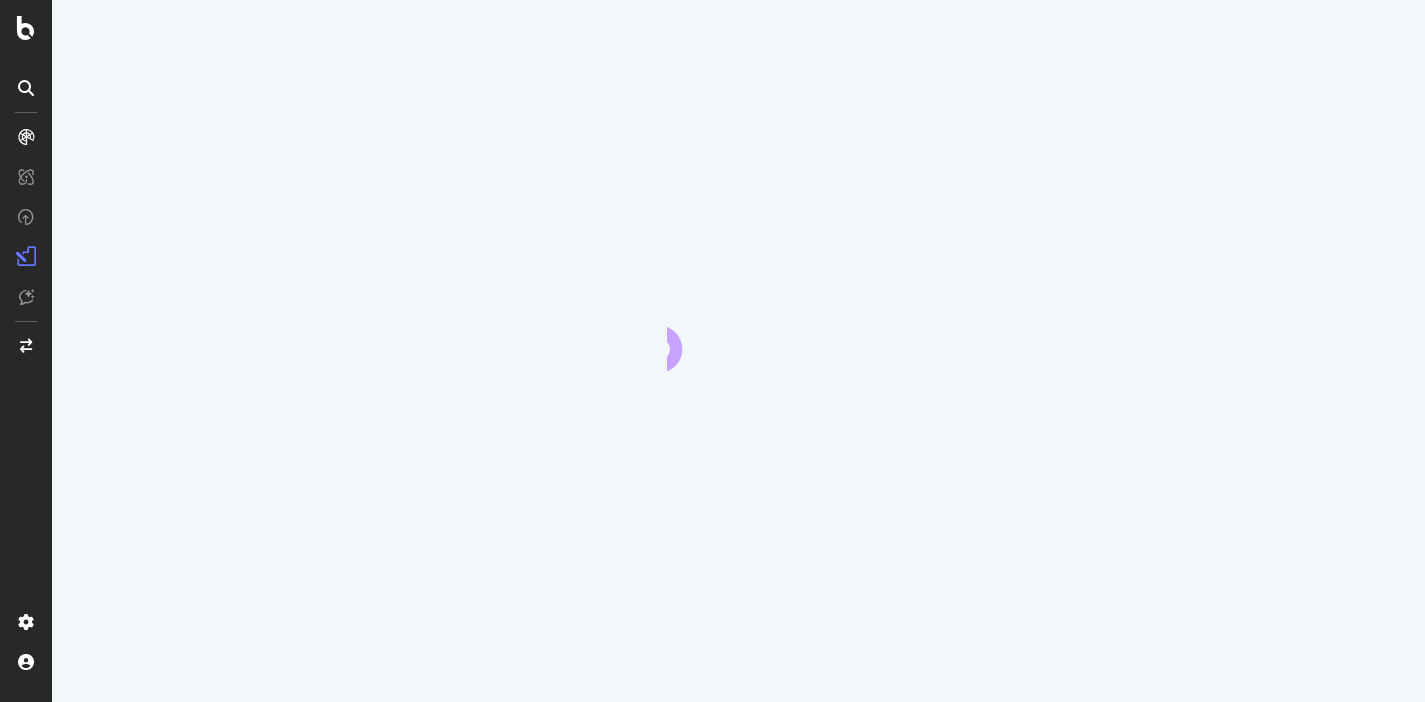 scroll, scrollTop: 0, scrollLeft: 0, axis: both 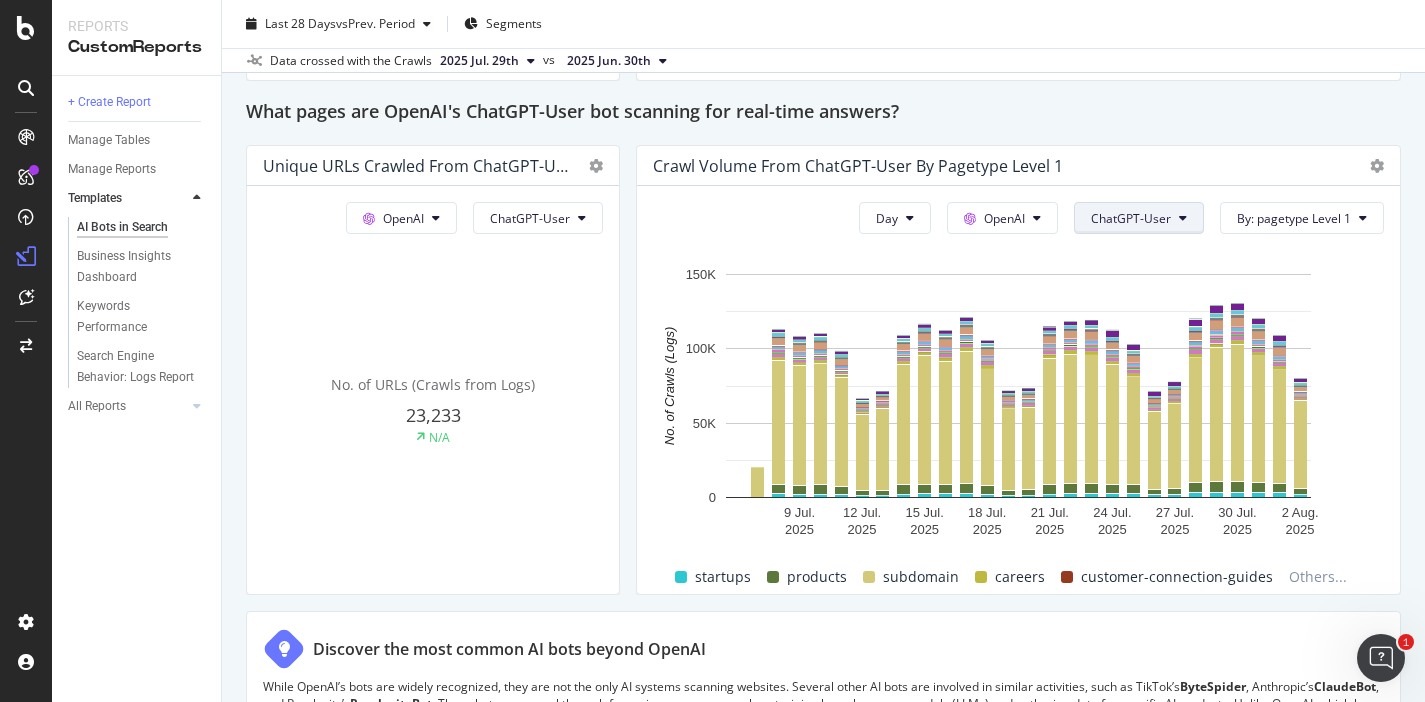 click on "ChatGPT-User" at bounding box center (1131, 218) 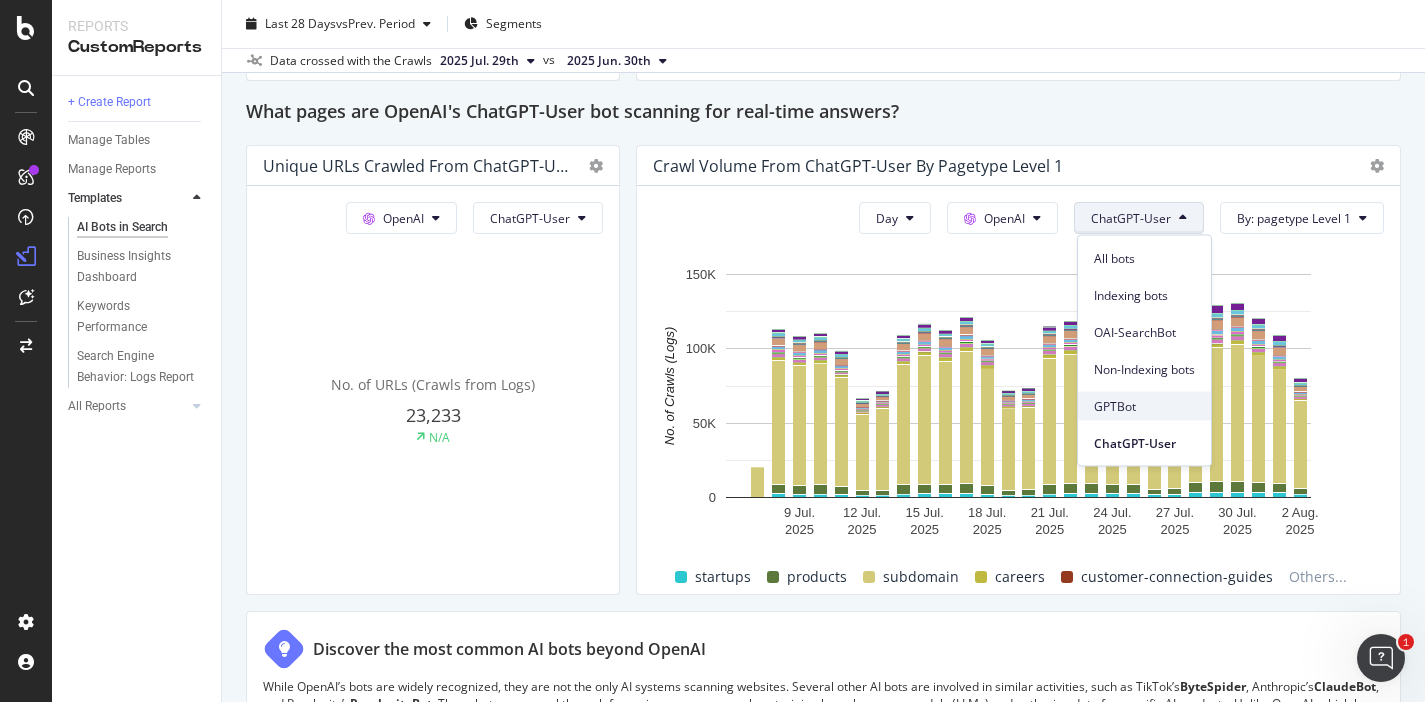 click on "GPTBot" at bounding box center (1144, 406) 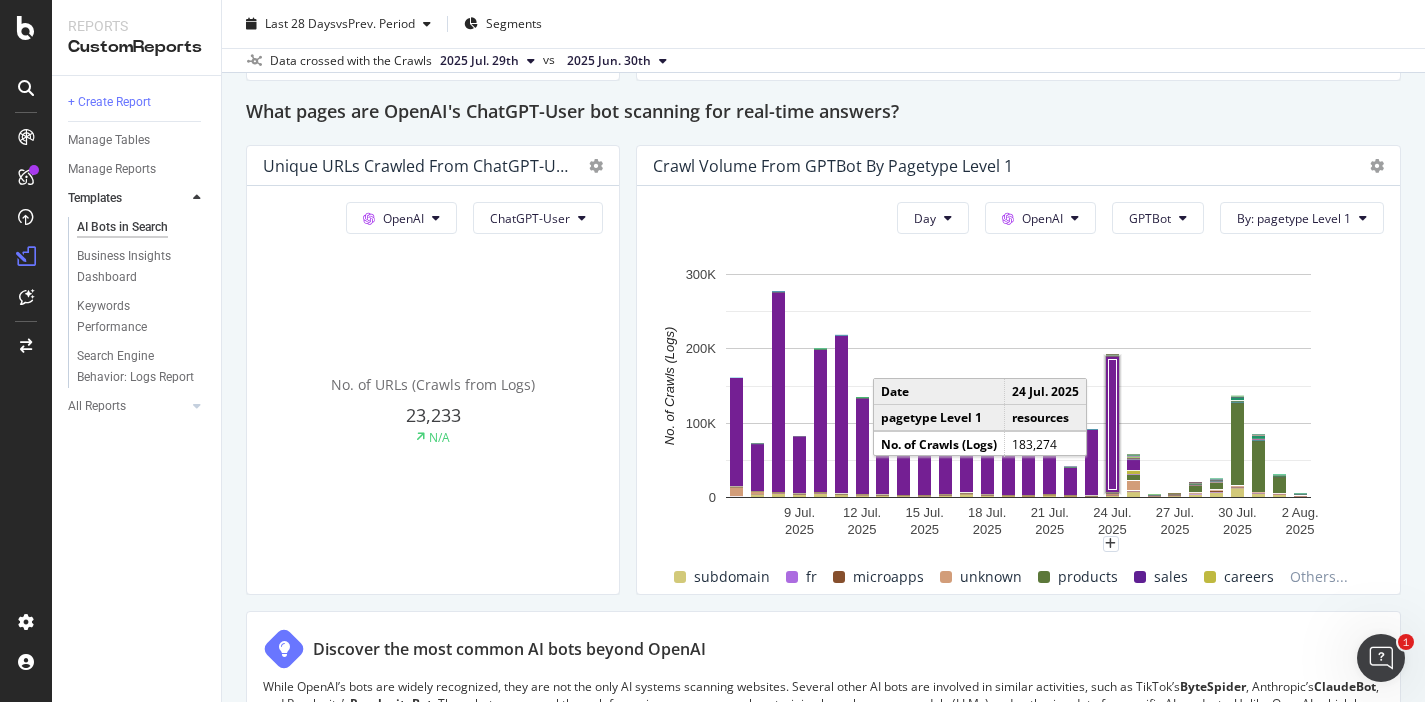 click 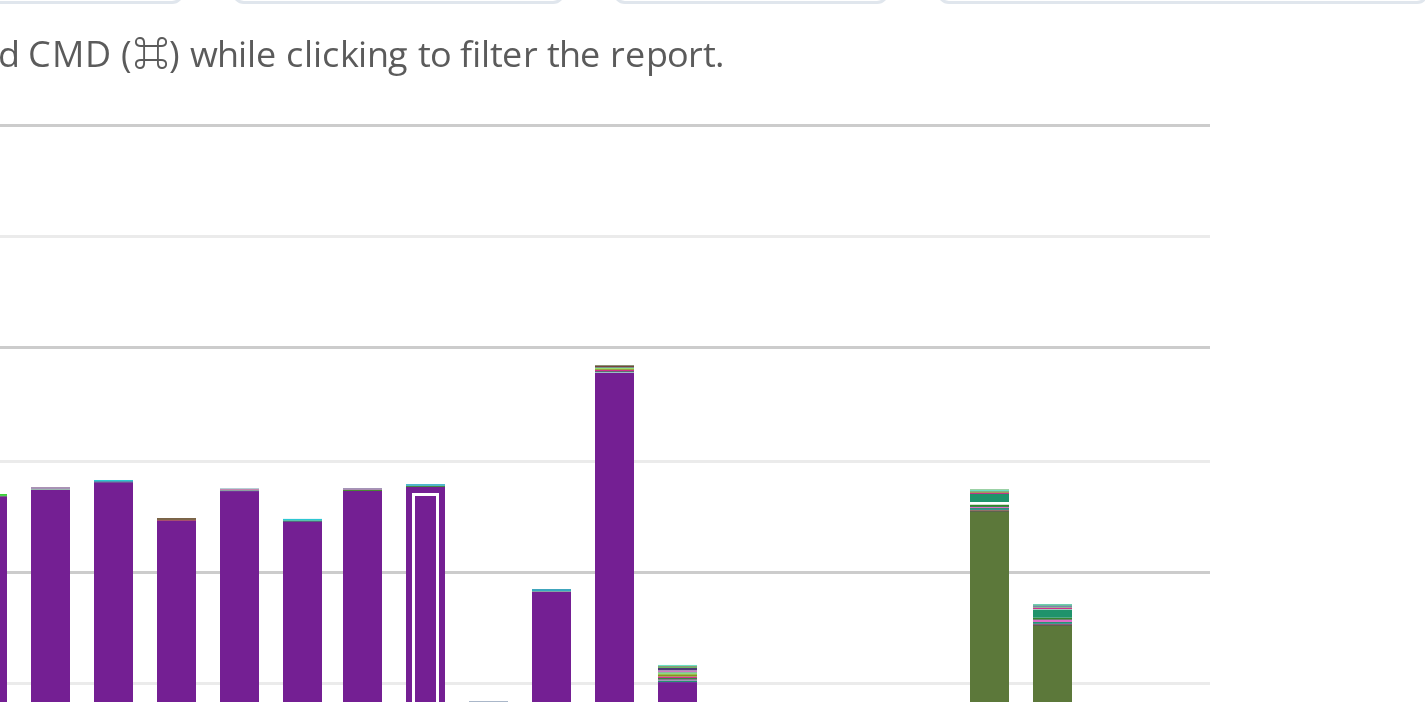 scroll, scrollTop: 2231, scrollLeft: 0, axis: vertical 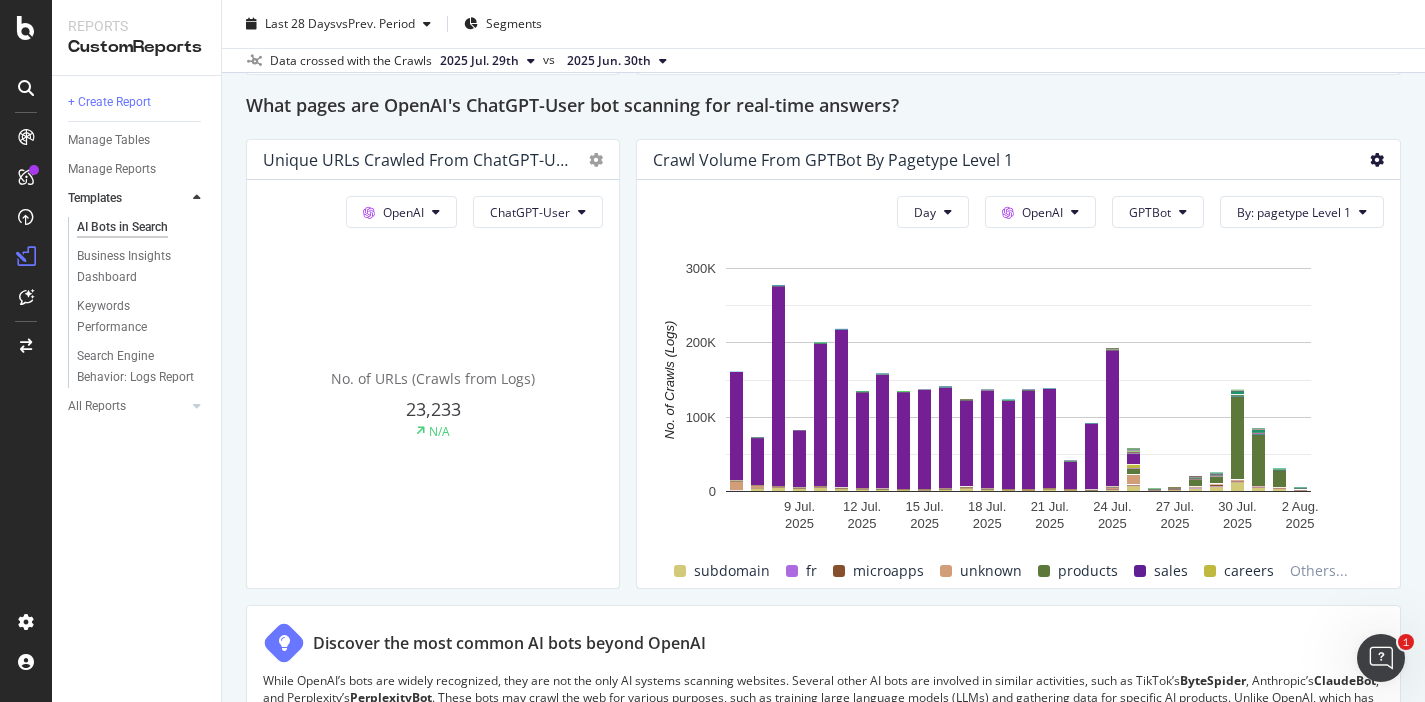 click at bounding box center (1377, 160) 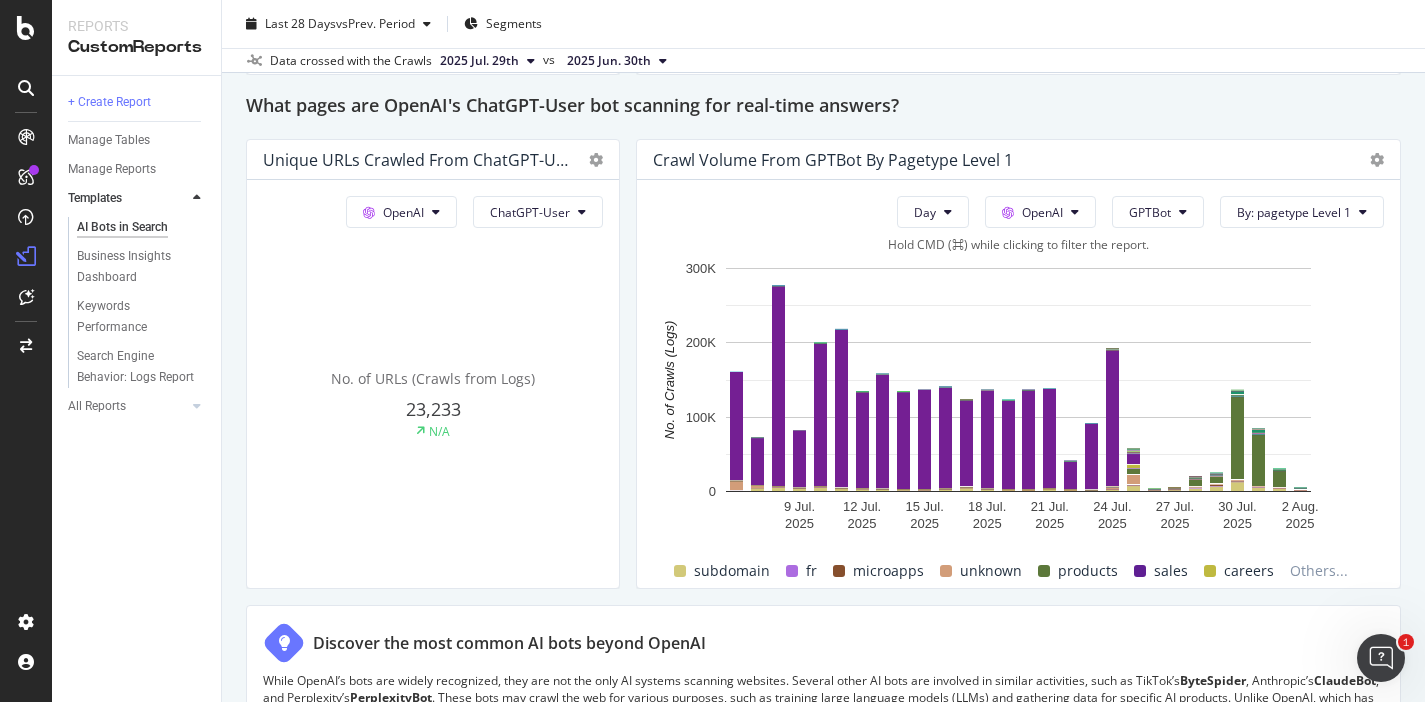 click on "fr" at bounding box center (801, 571) 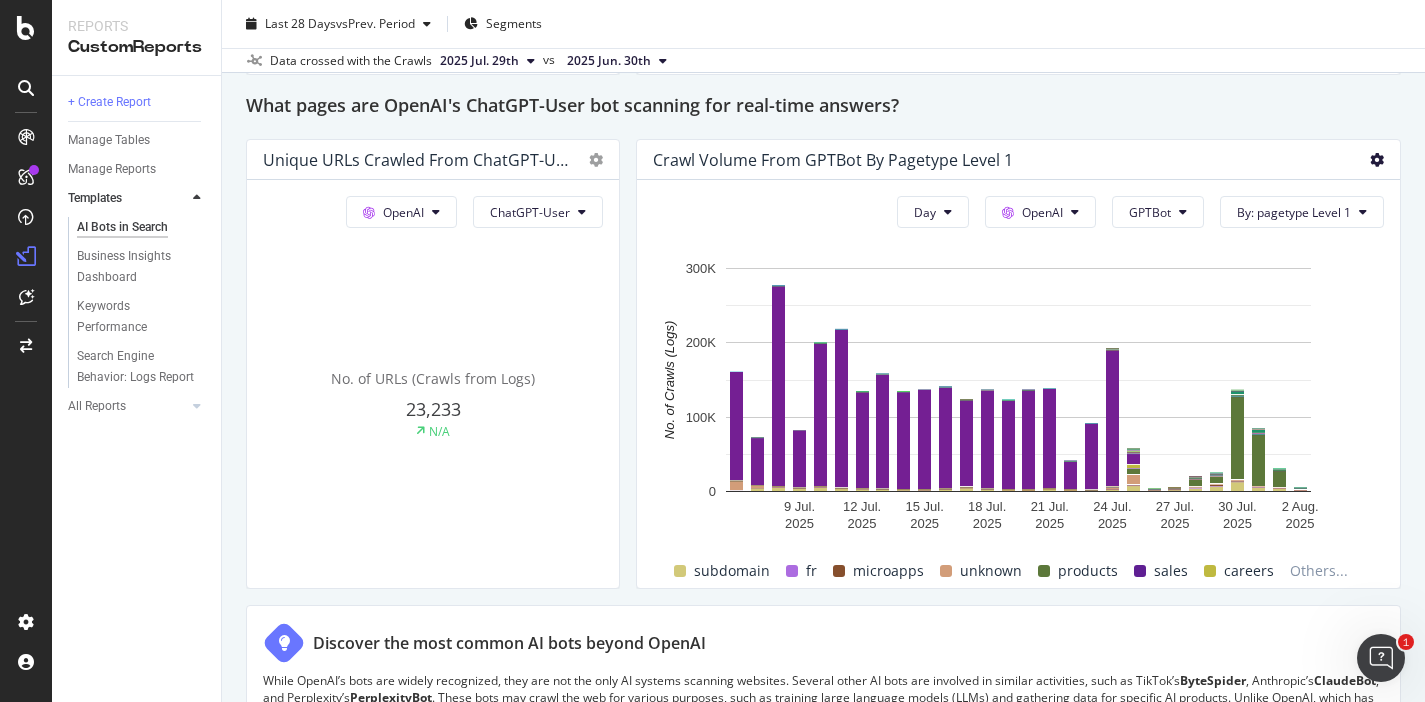 click at bounding box center (1377, 160) 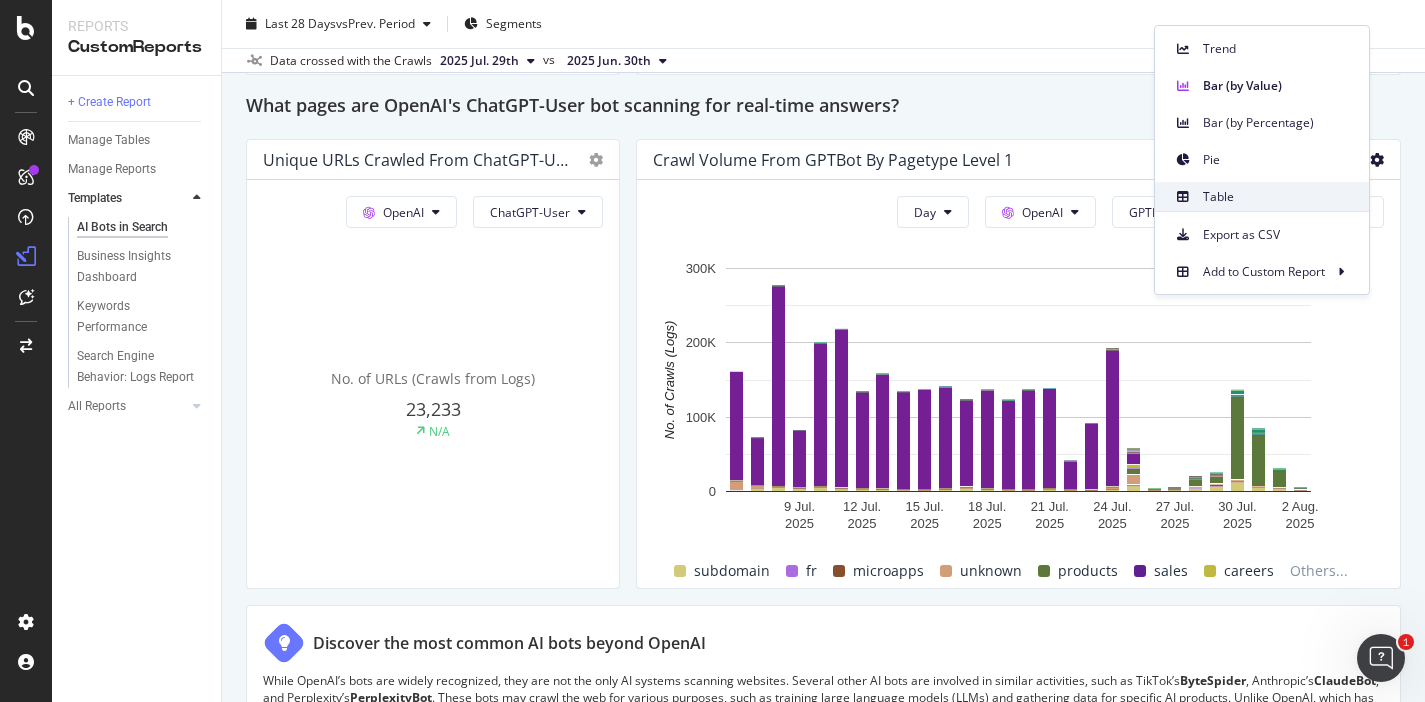 click on "Table" at bounding box center [1278, 197] 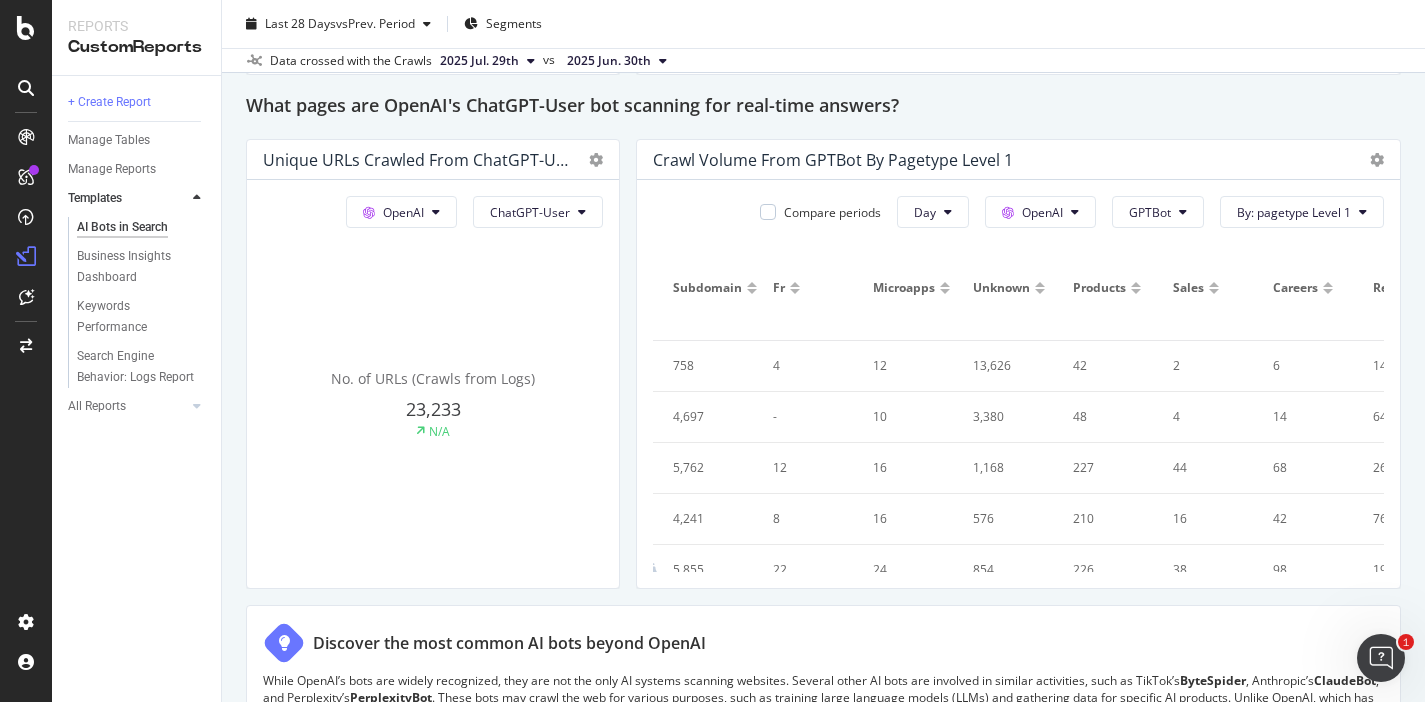 scroll, scrollTop: 0, scrollLeft: 407, axis: horizontal 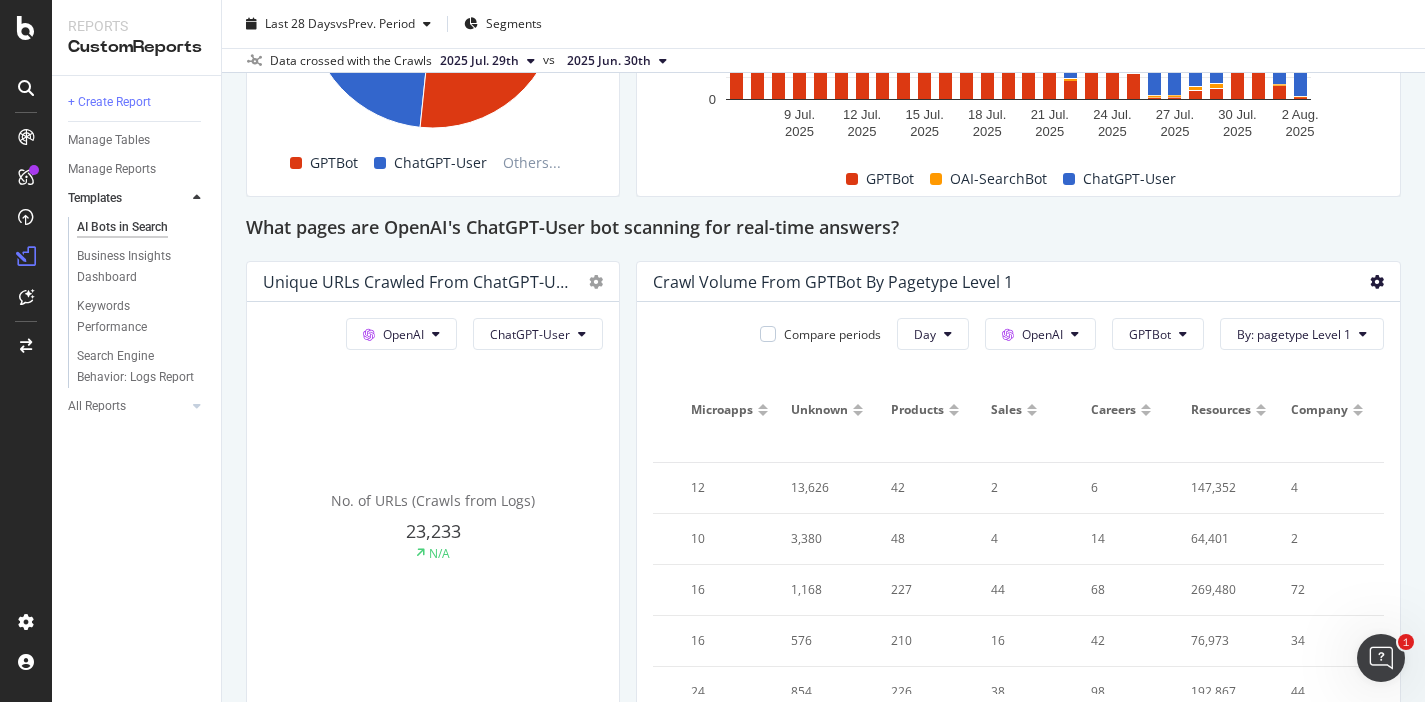click at bounding box center (1377, 282) 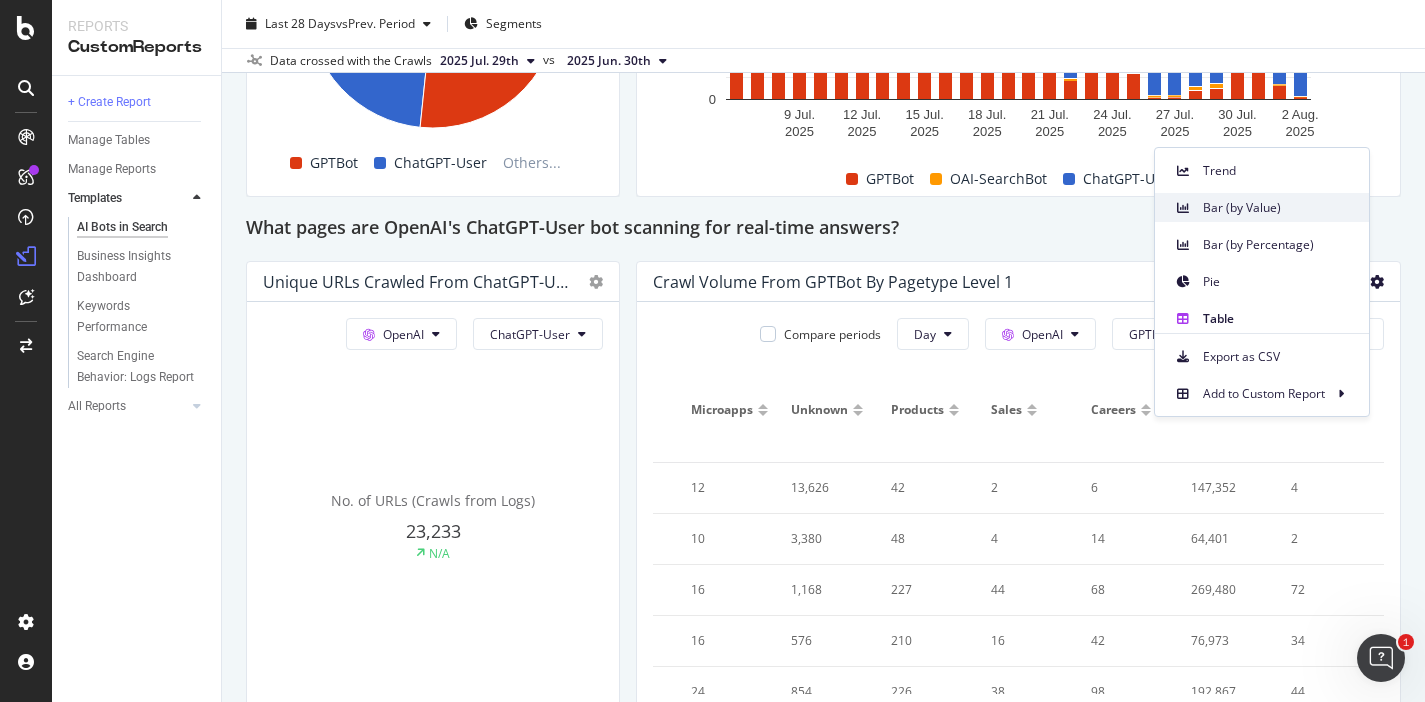 click on "Bar (by Value)" at bounding box center [1278, 208] 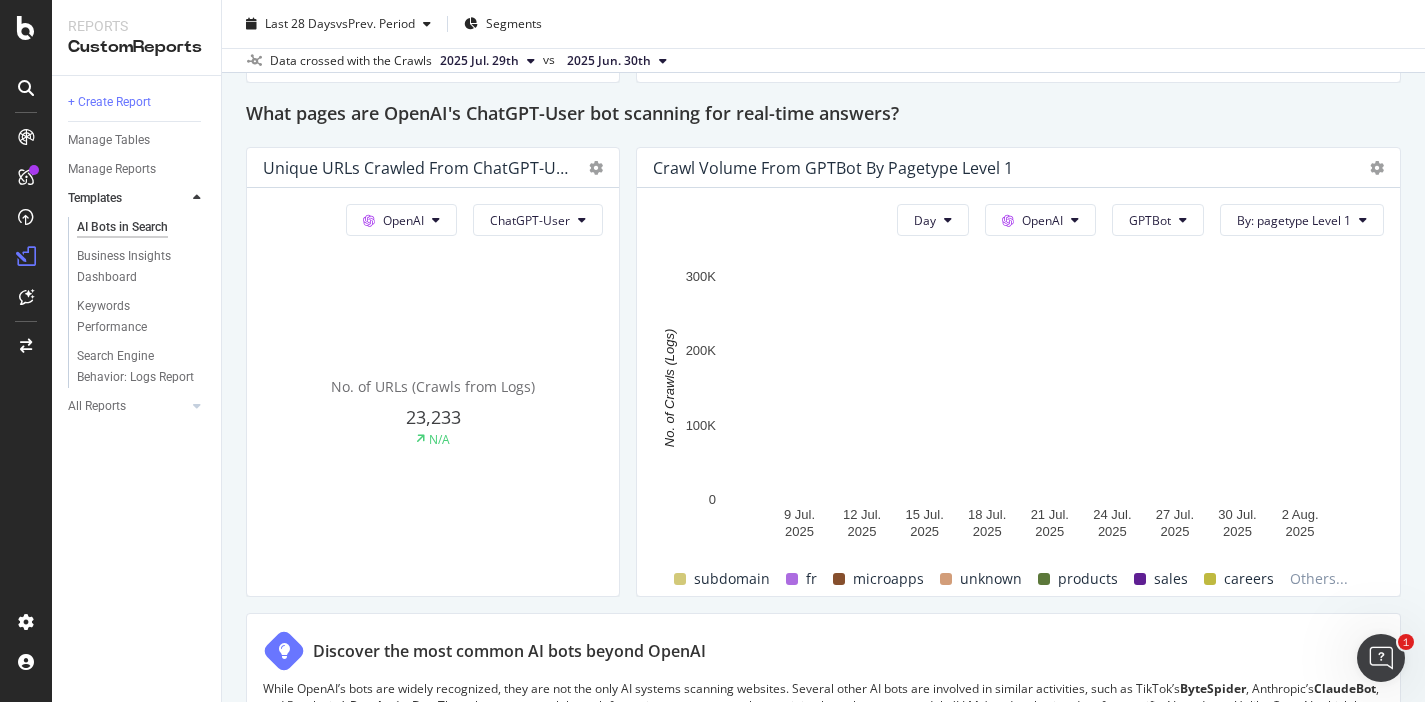 scroll, scrollTop: 2220, scrollLeft: 0, axis: vertical 